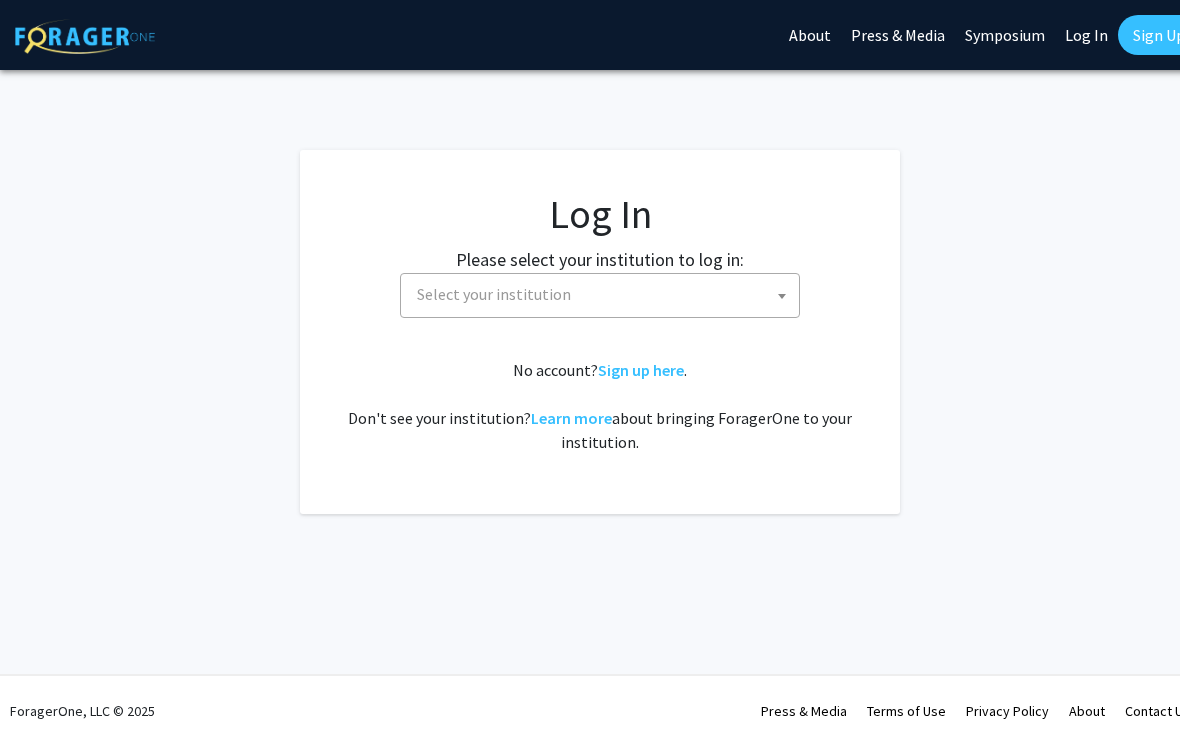 scroll, scrollTop: 0, scrollLeft: 0, axis: both 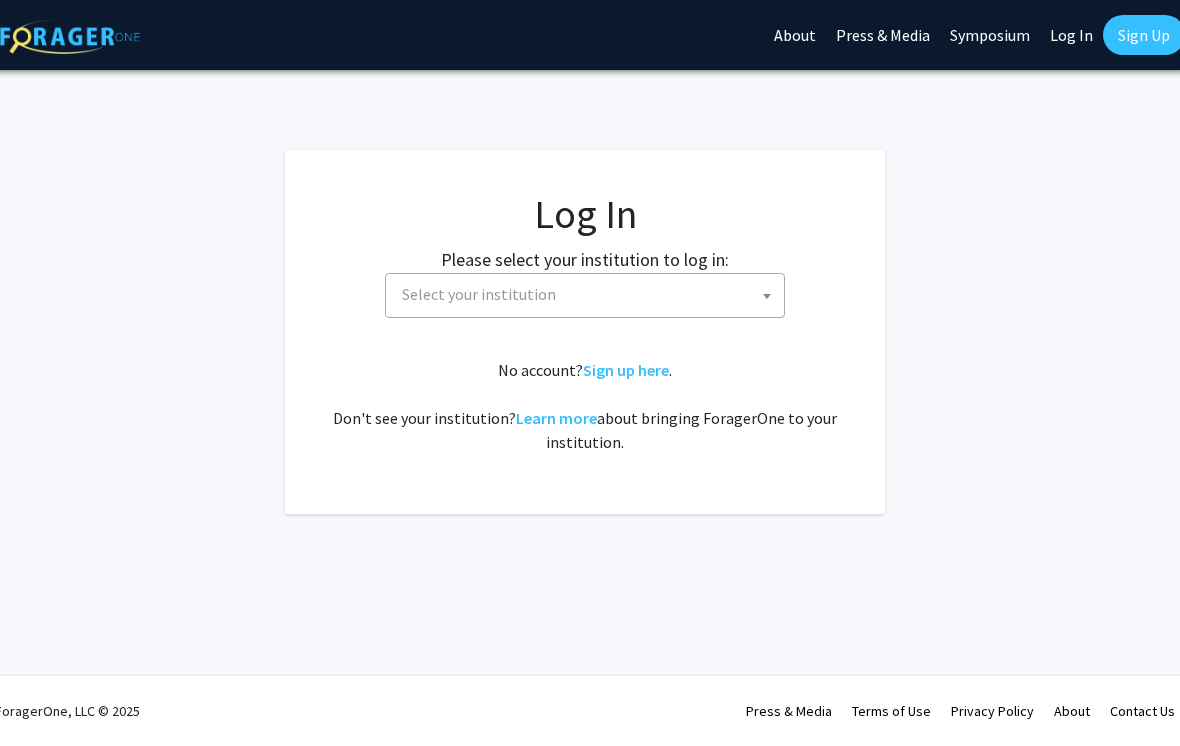 click on "Log In" 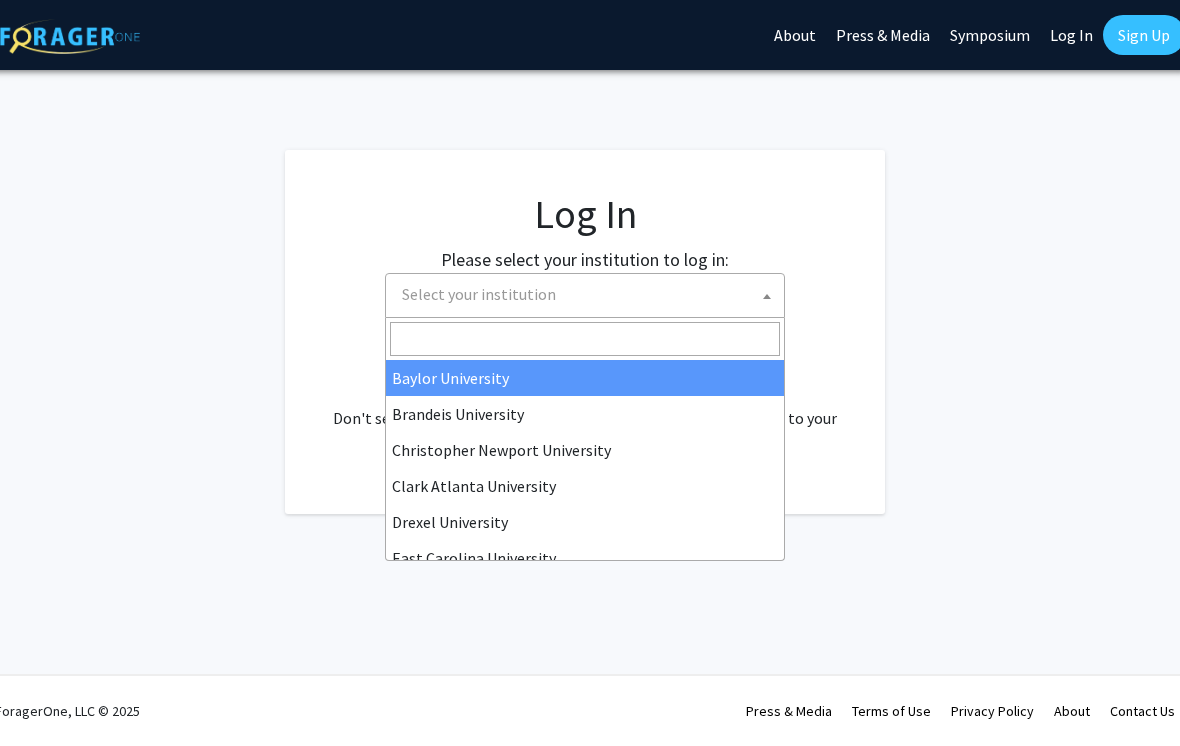 select on "34" 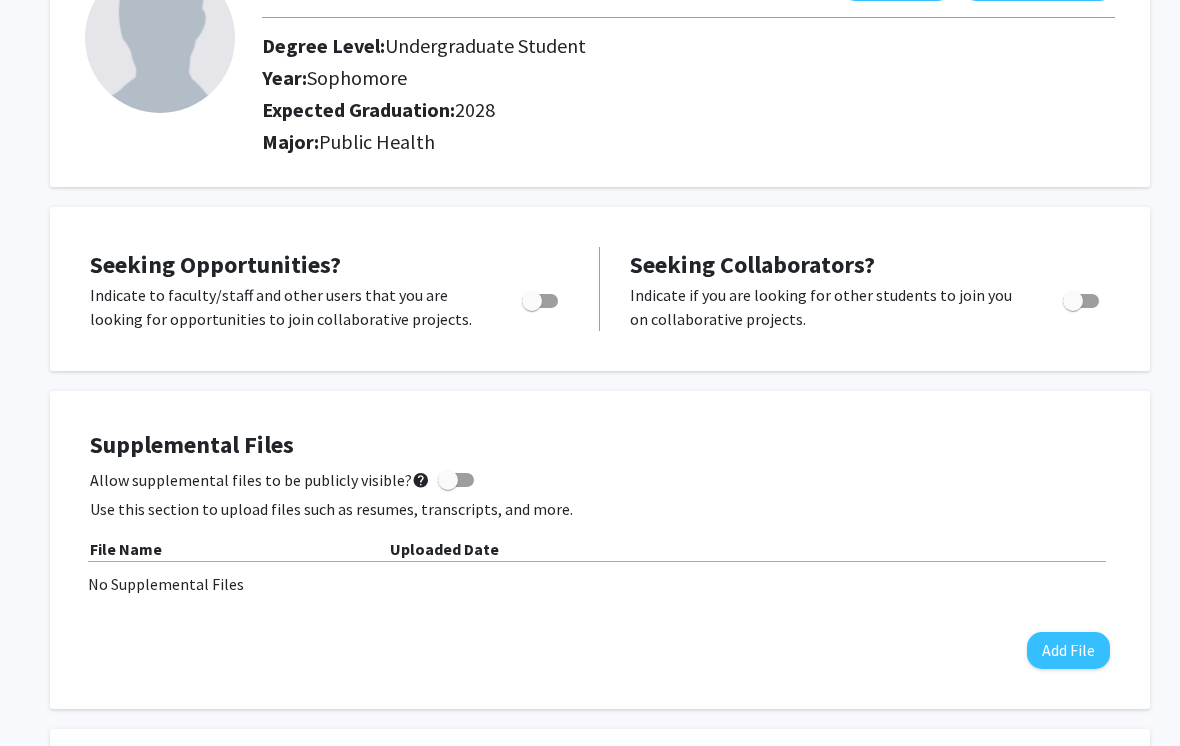 scroll, scrollTop: 169, scrollLeft: 0, axis: vertical 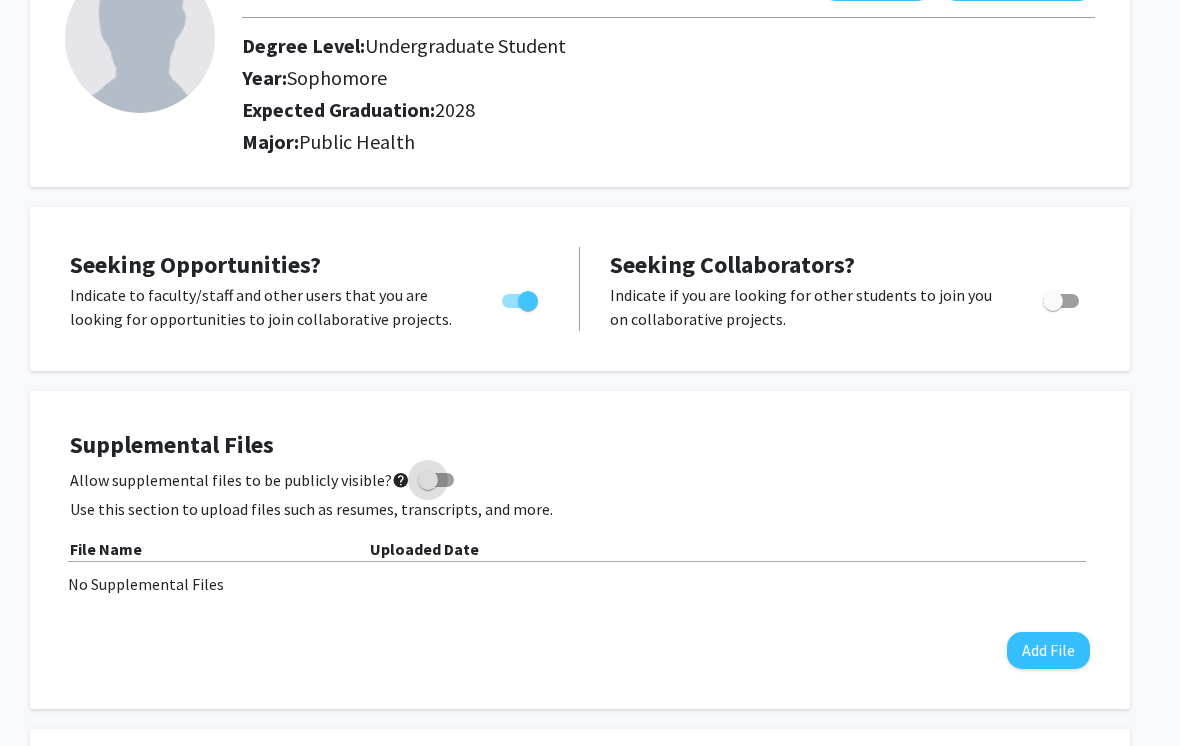 click at bounding box center (436, 480) 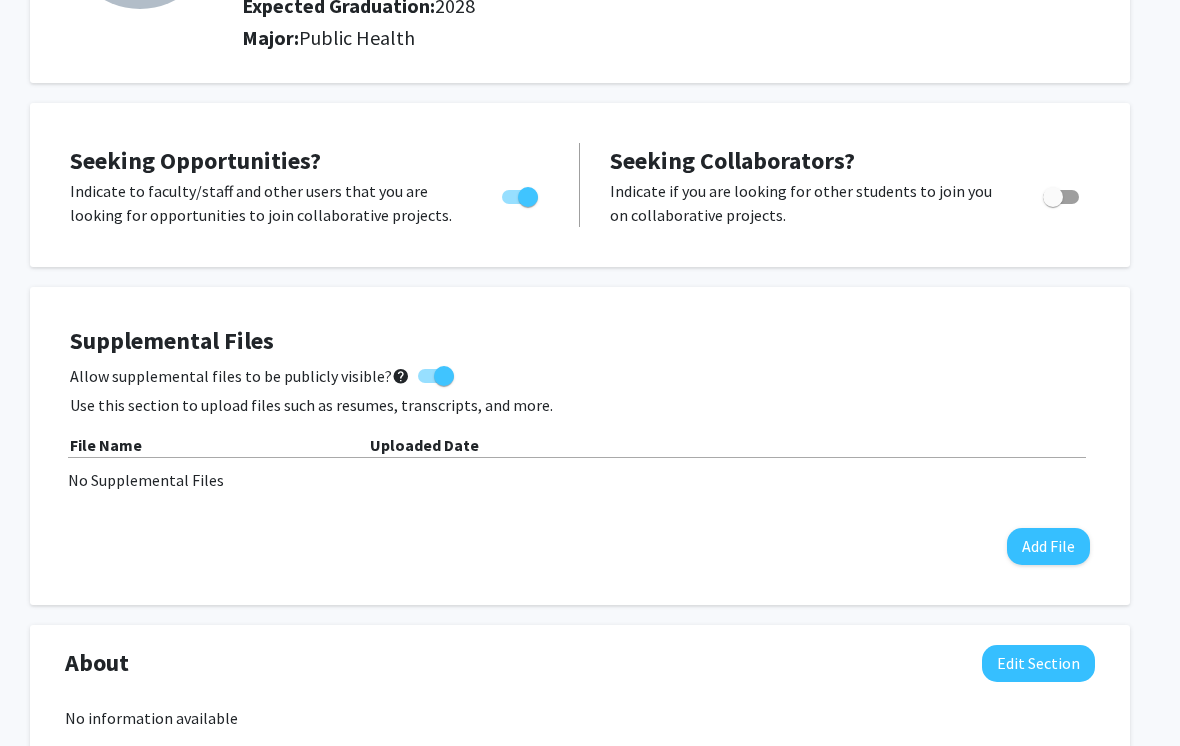 scroll, scrollTop: 275, scrollLeft: 20, axis: both 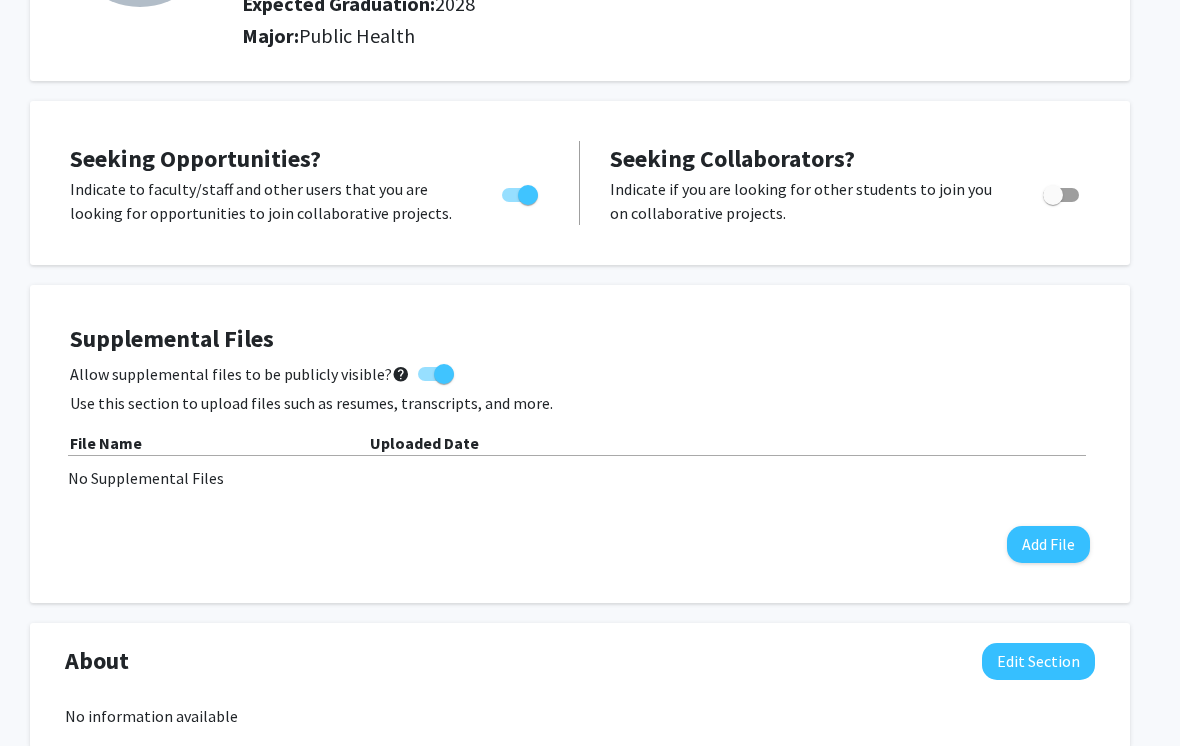 click on "Add File" 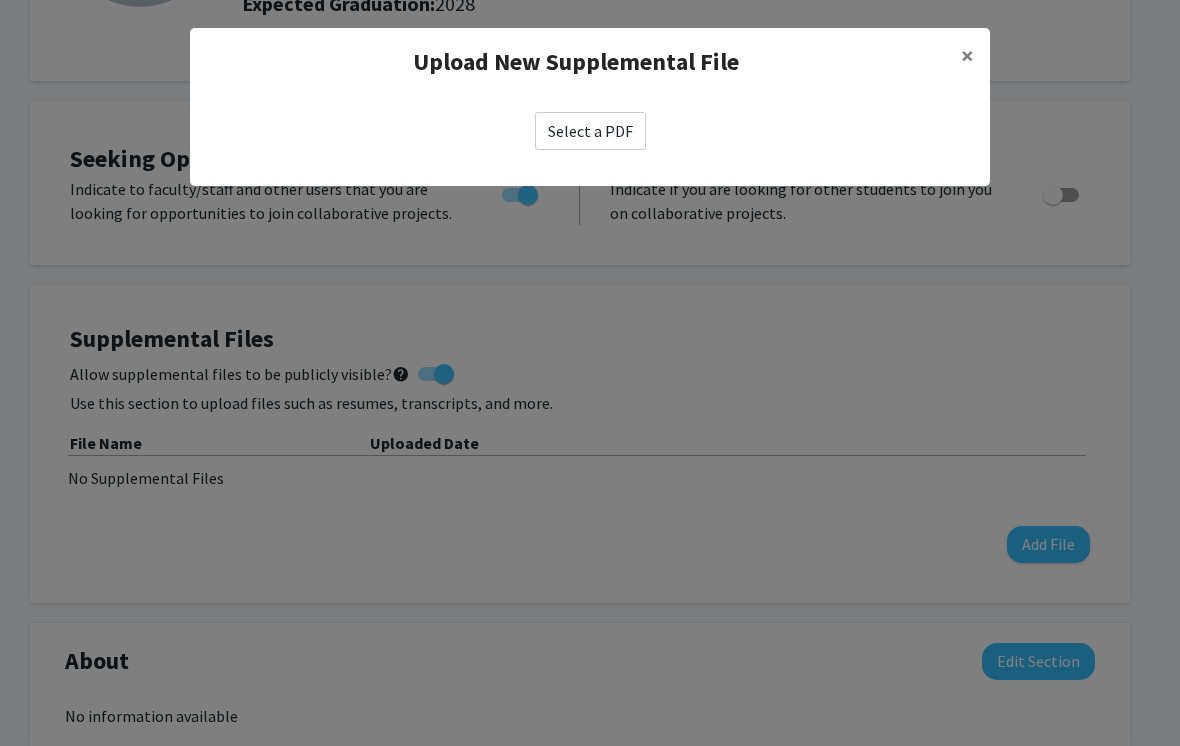 click on "Select a PDF" 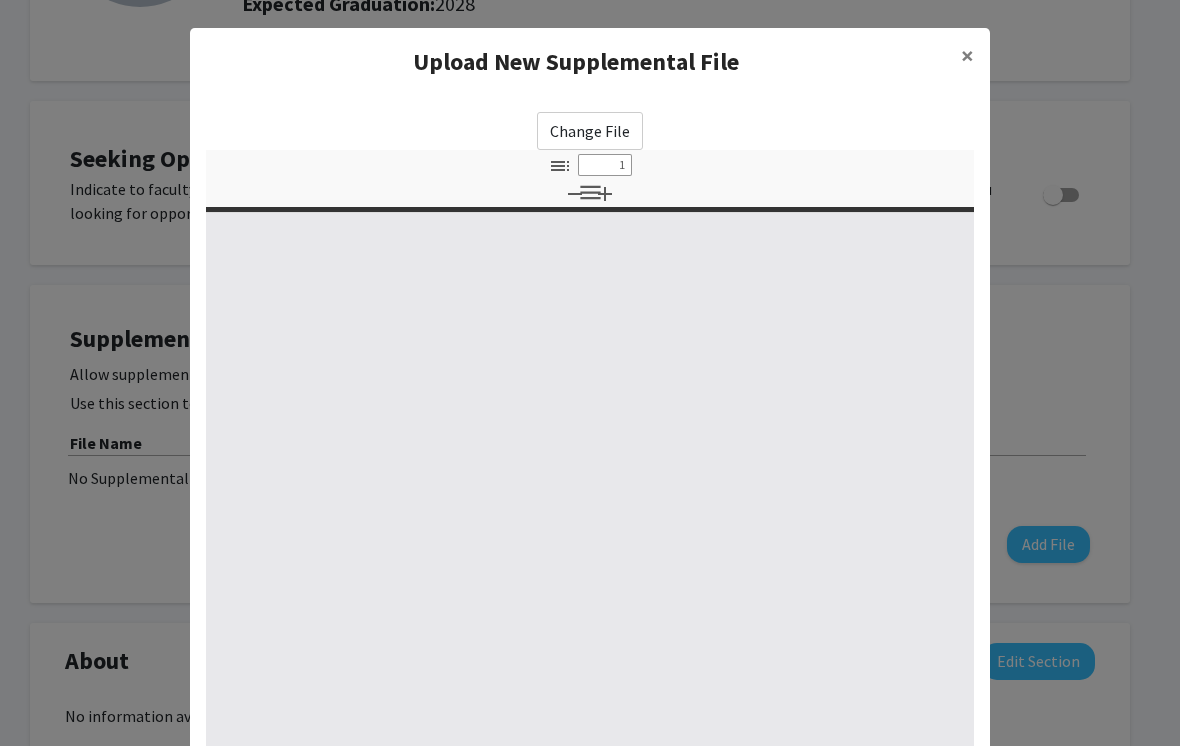 select on "custom" 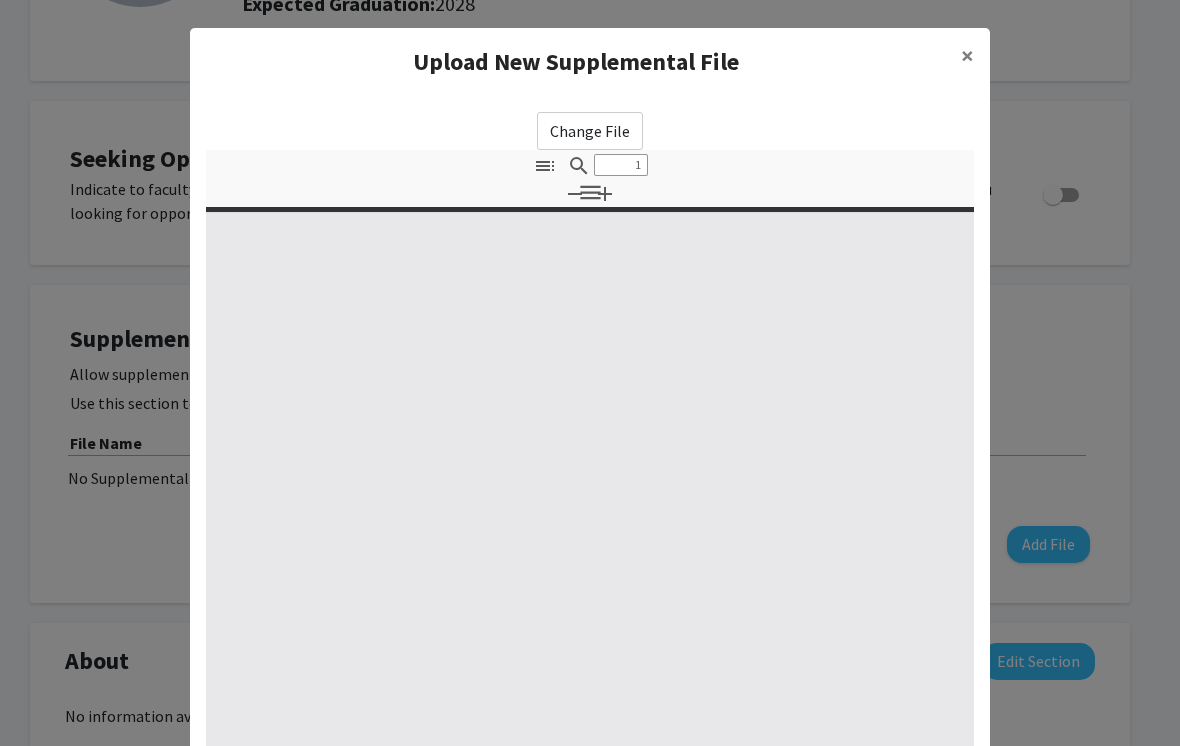 type on "0" 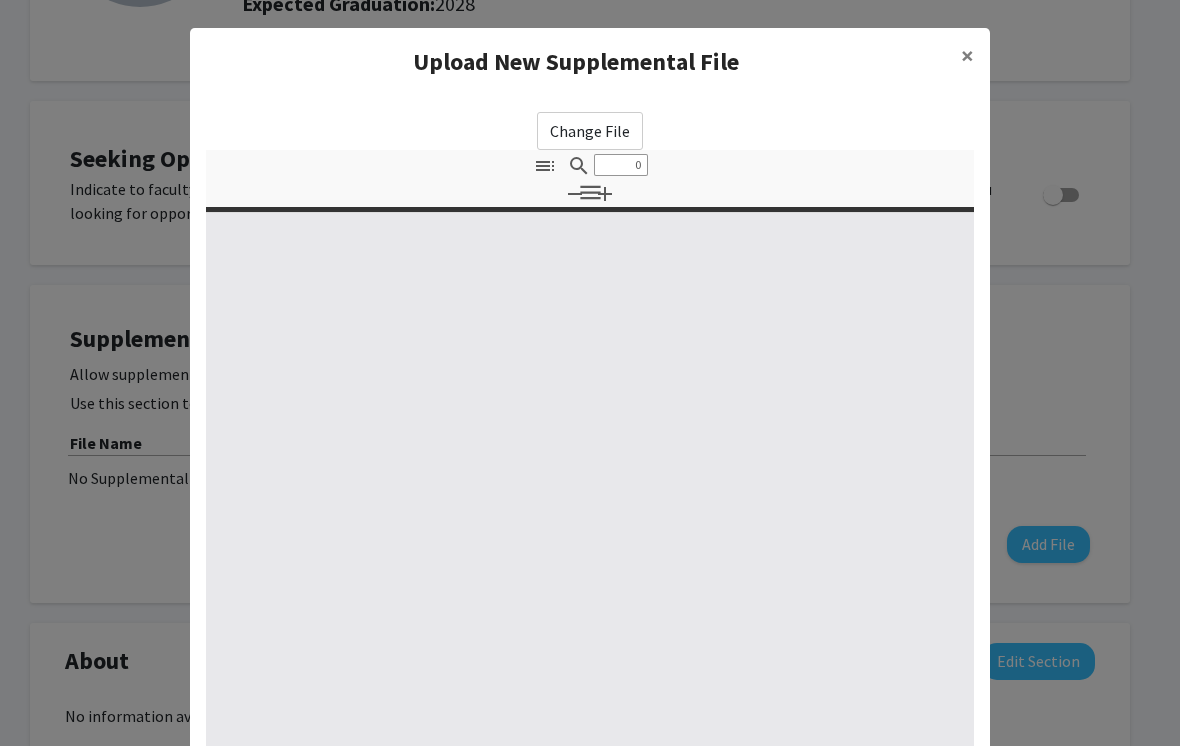 select on "custom" 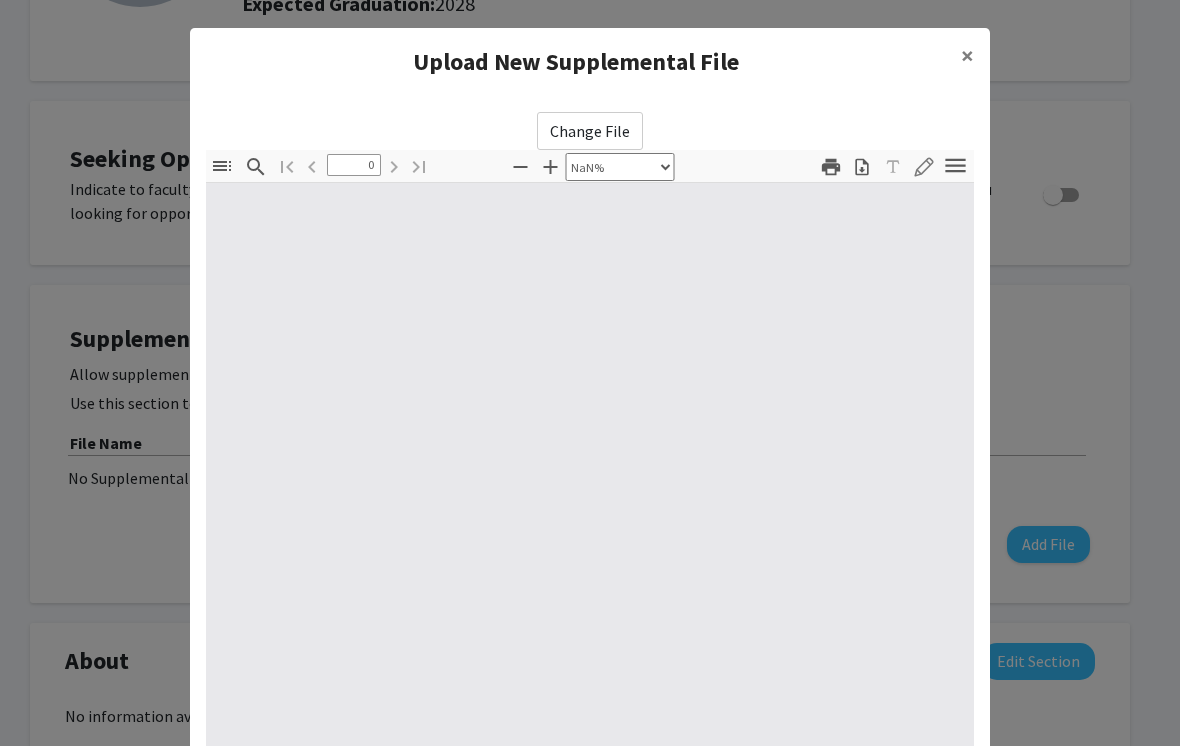 type on "1" 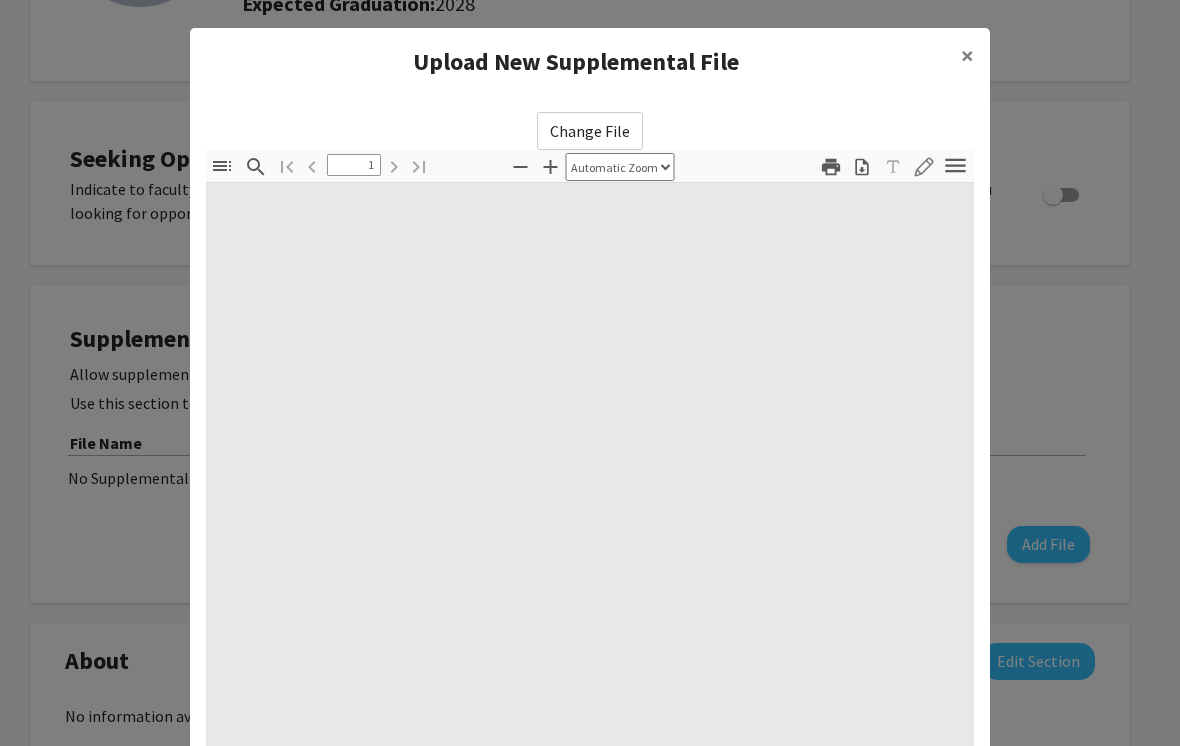 select on "auto" 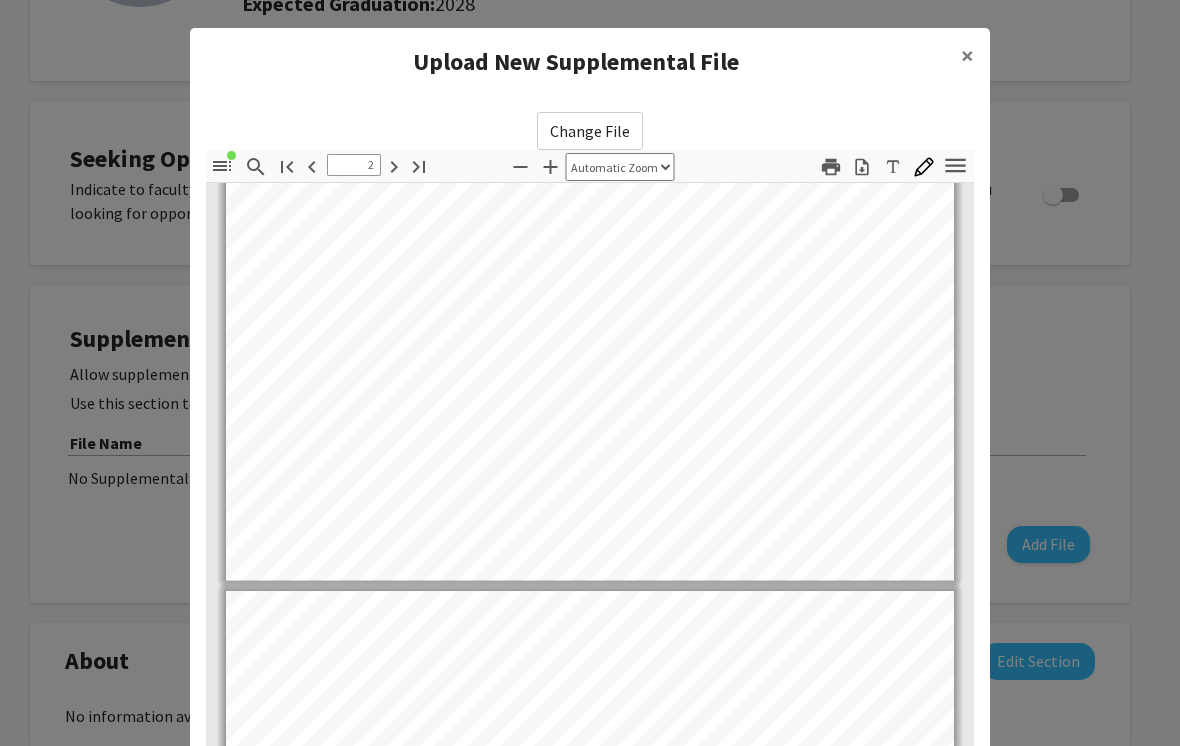 type on "3" 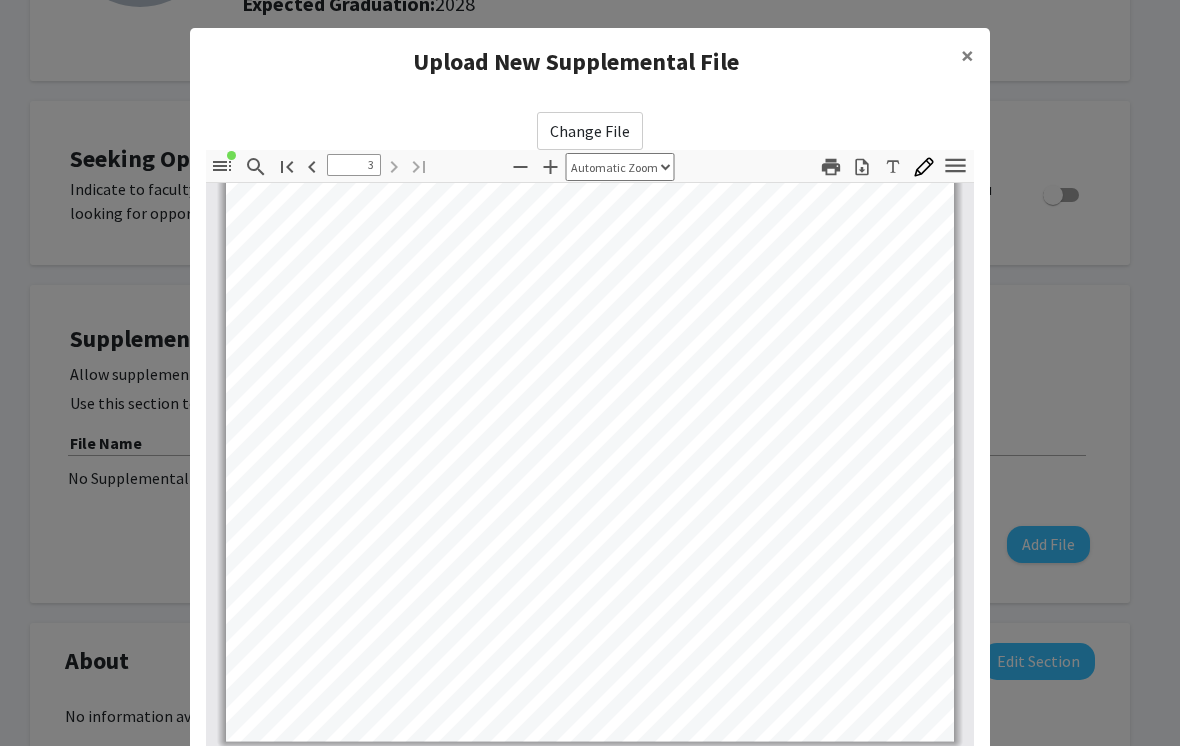 scroll, scrollTop: 2301, scrollLeft: 0, axis: vertical 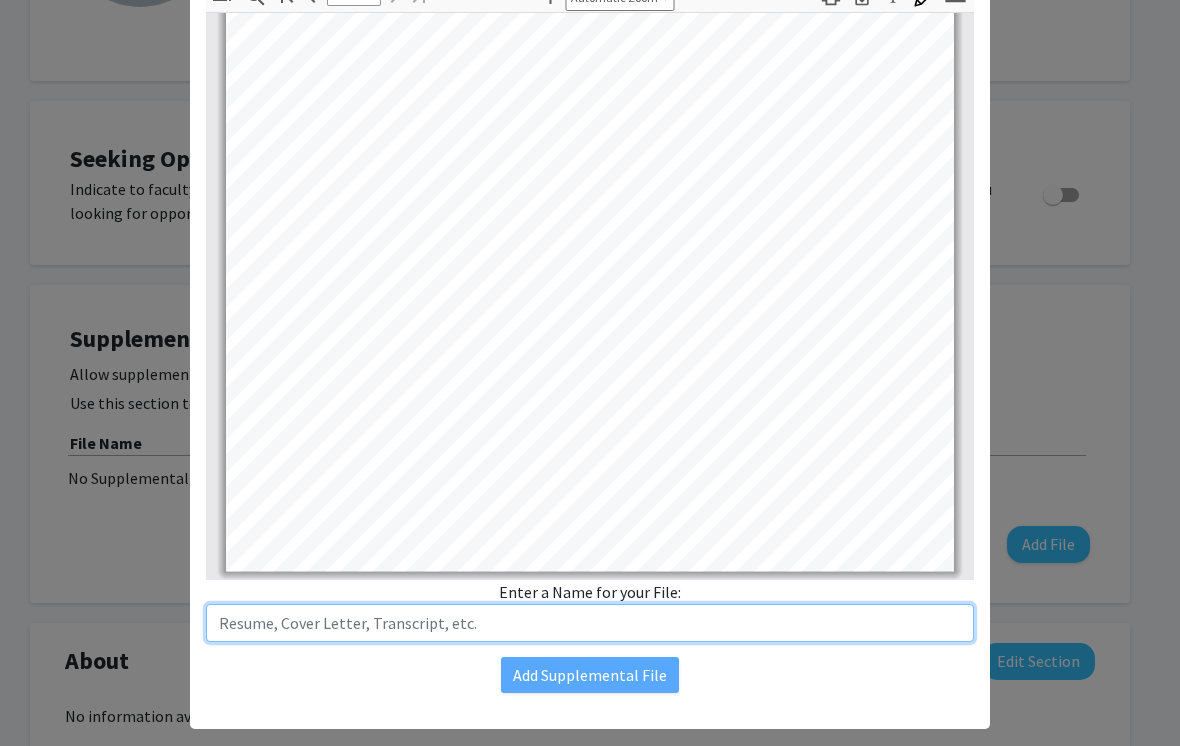 click at bounding box center (590, 623) 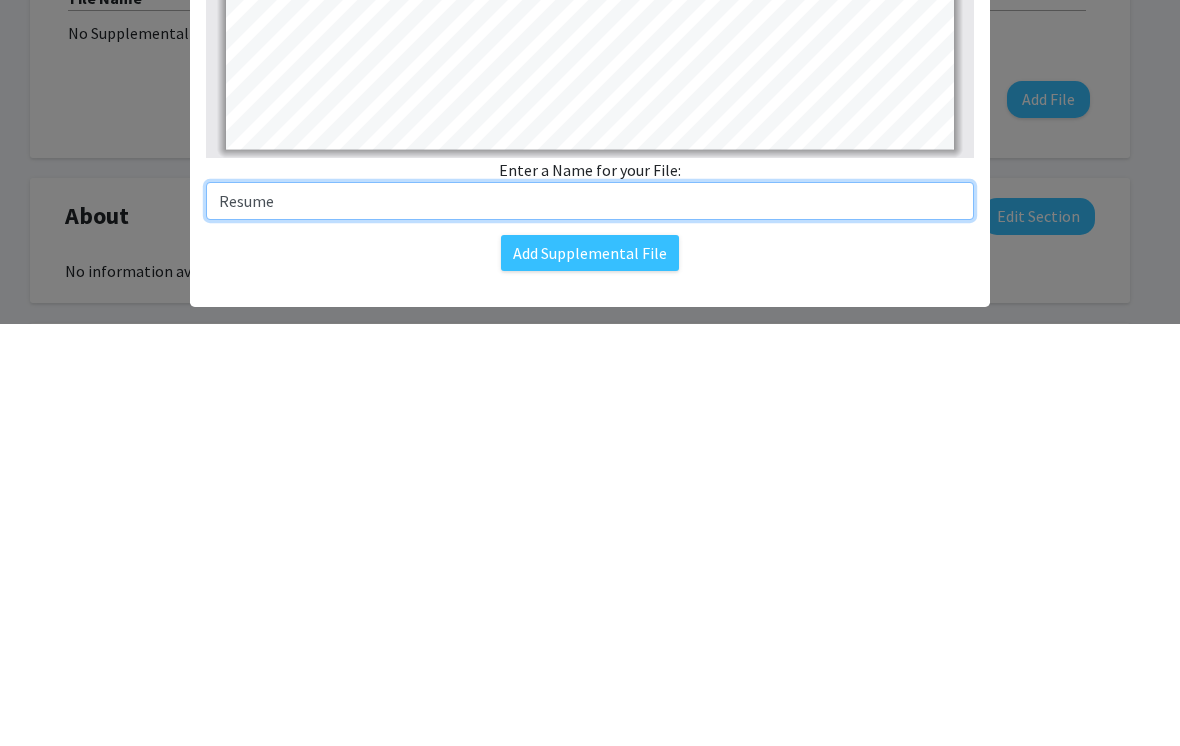 type on "Resume" 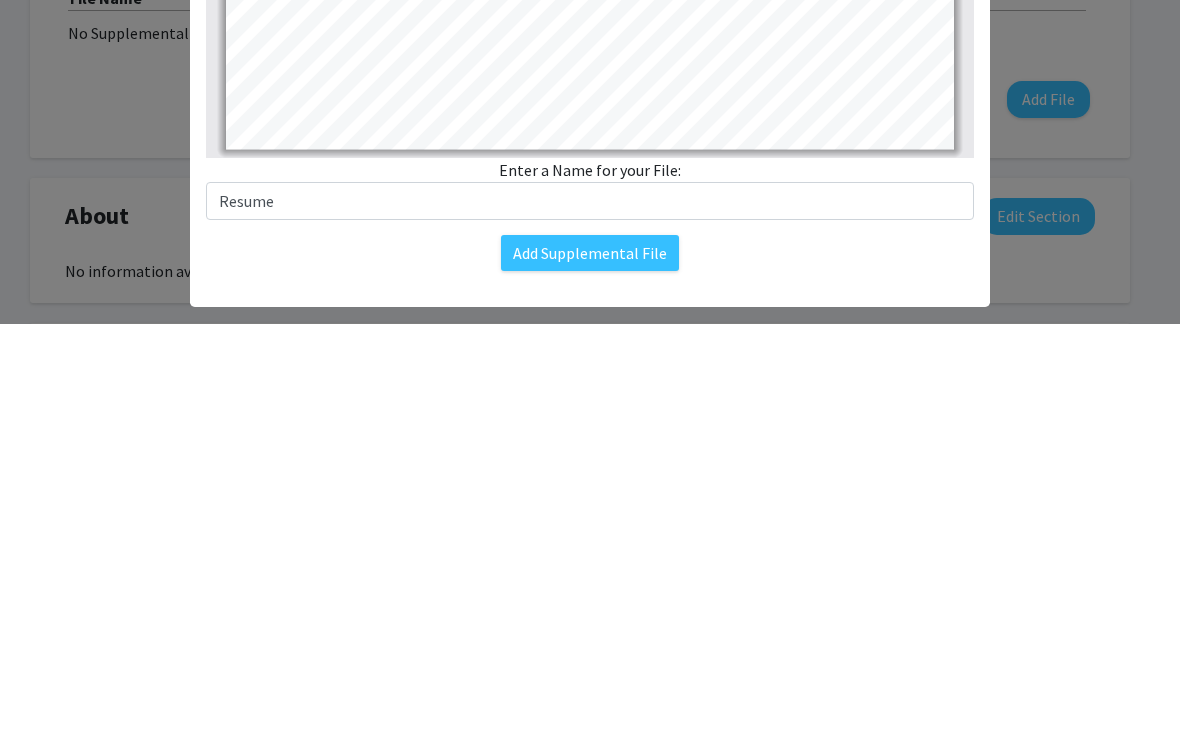 click on "Add Supplemental File" 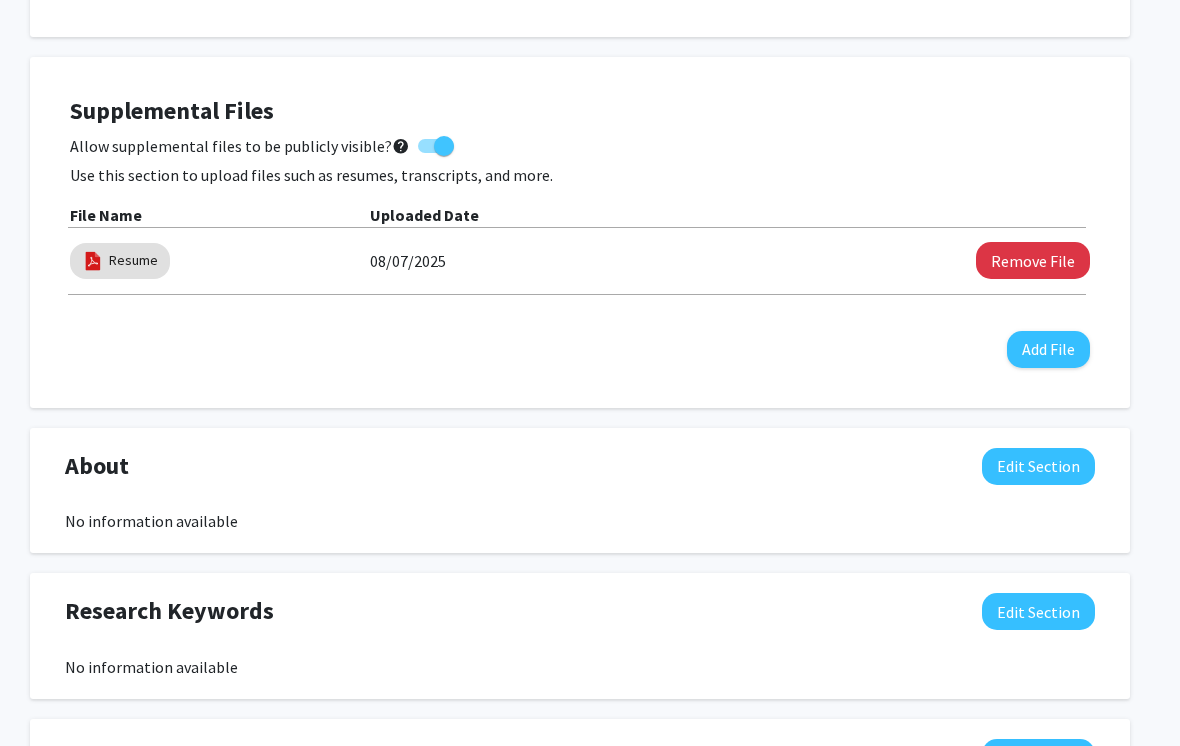 click on "Add File" 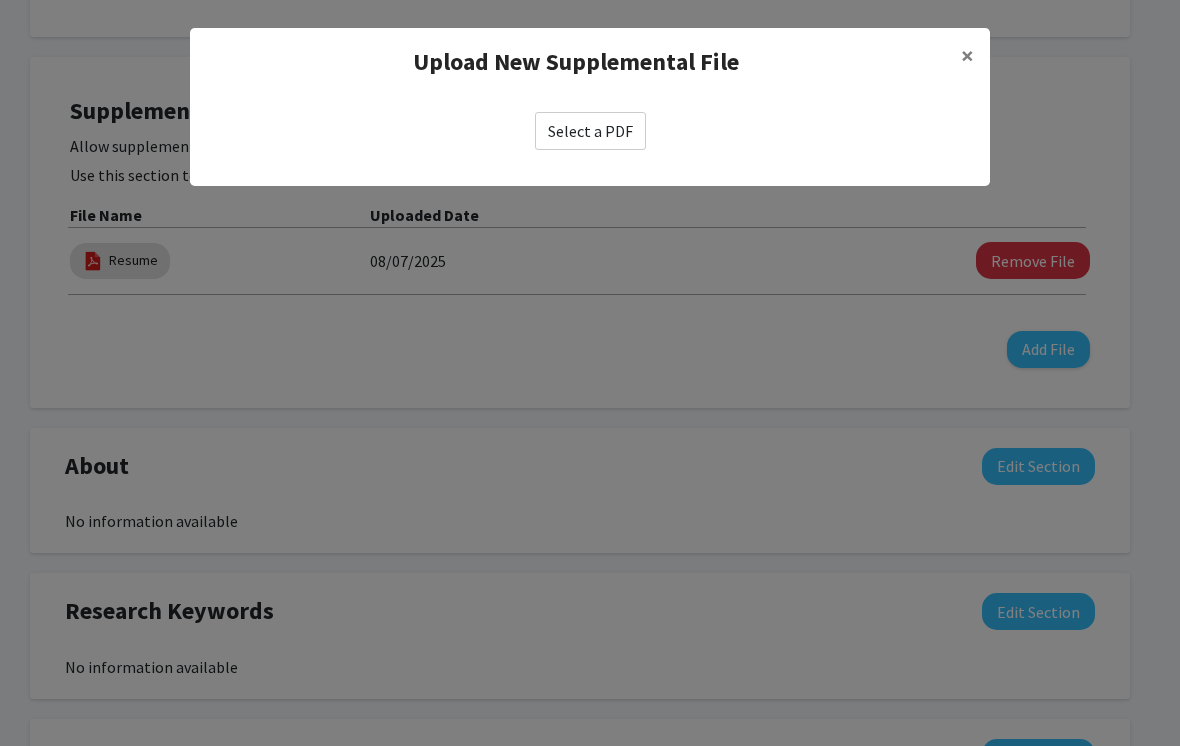 click on "Select a PDF" 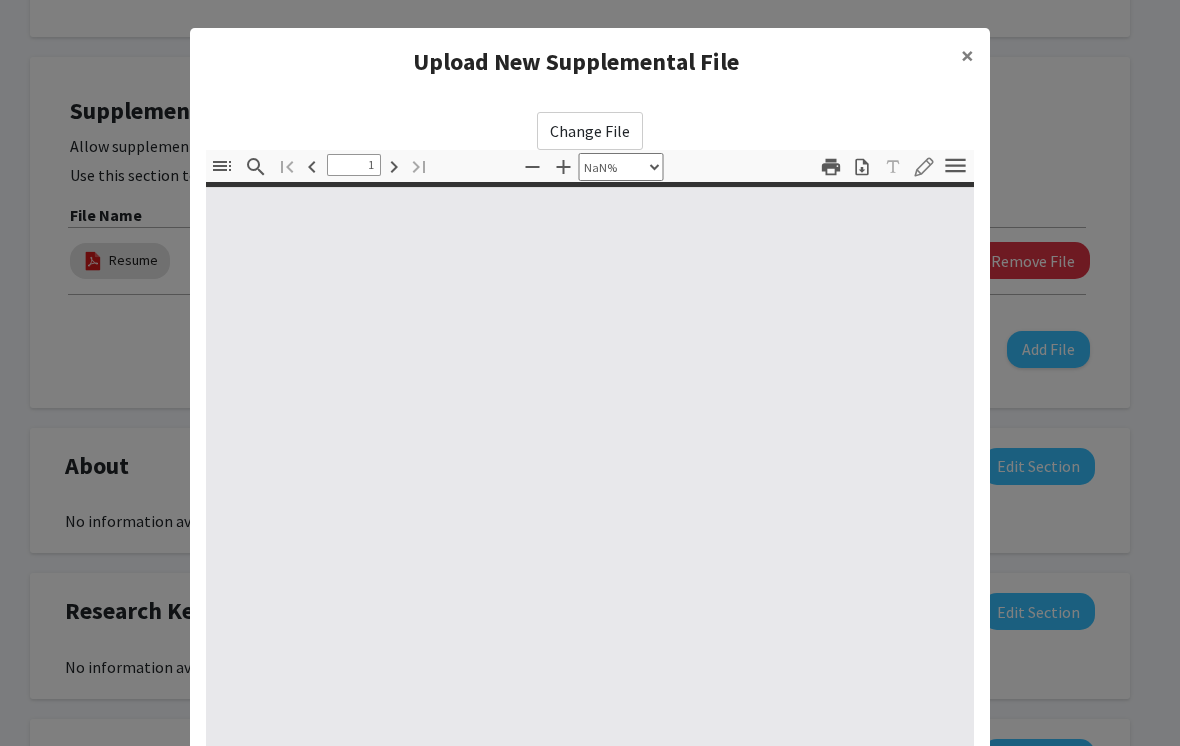 type on "0" 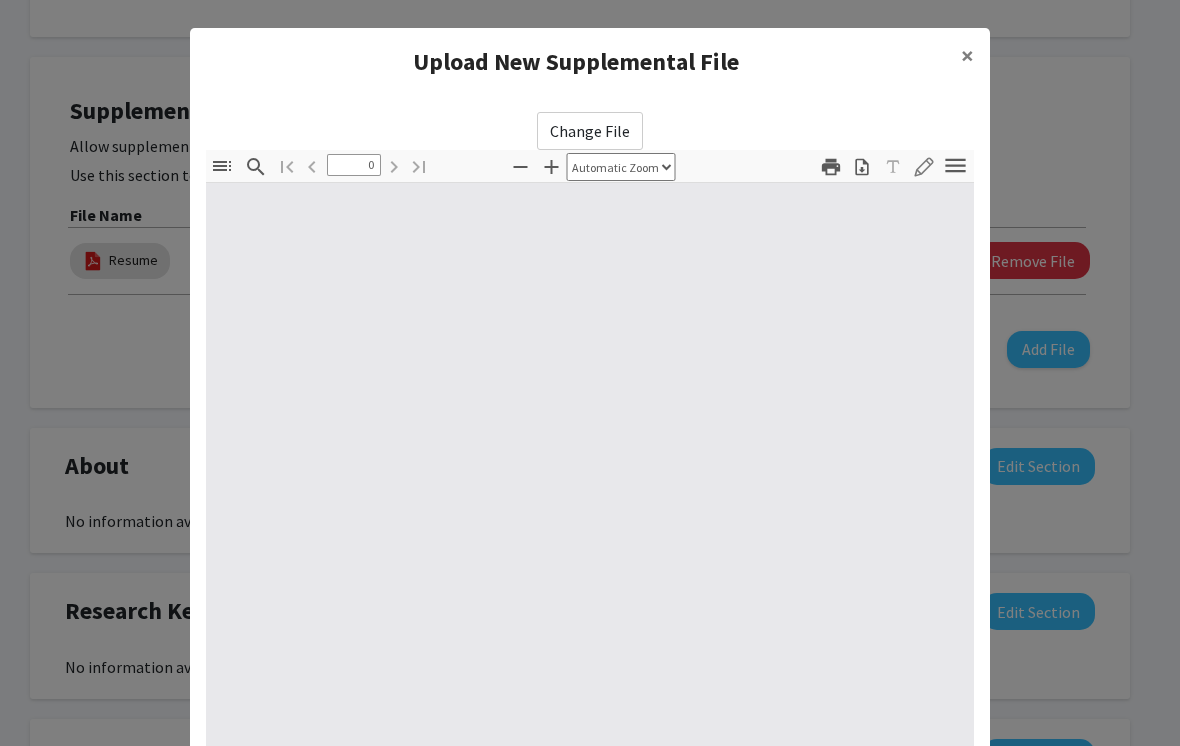 select on "custom" 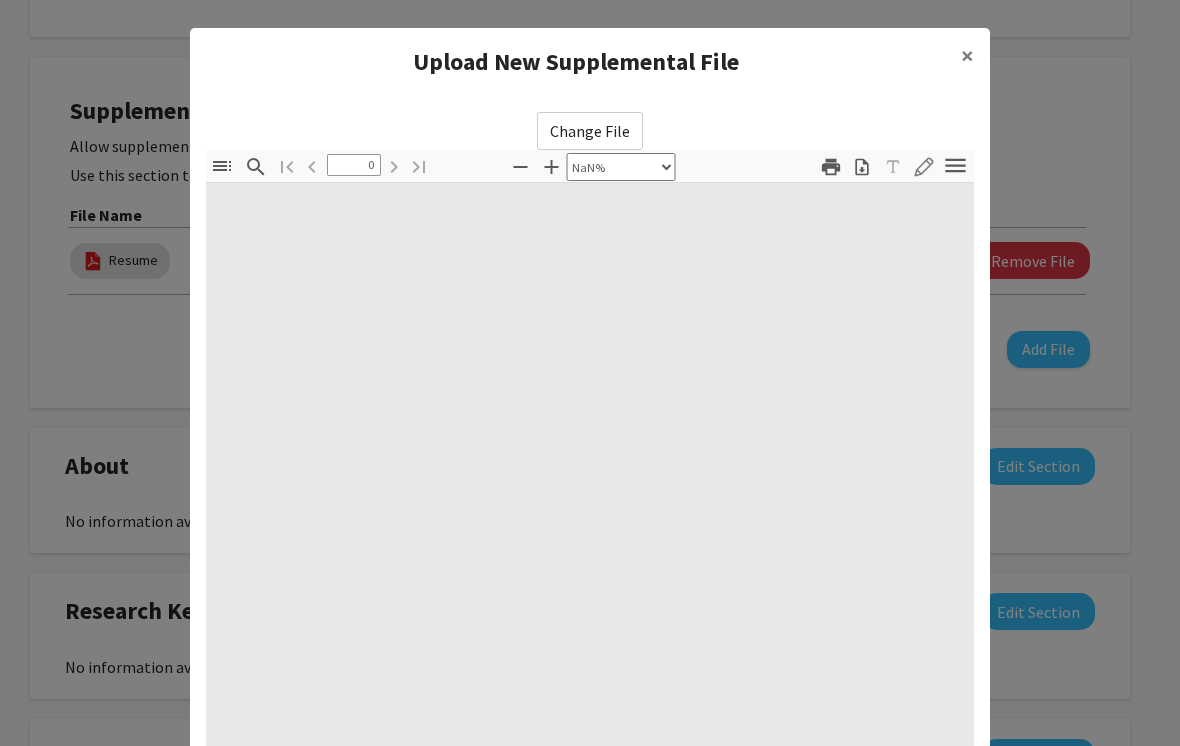 type on "1" 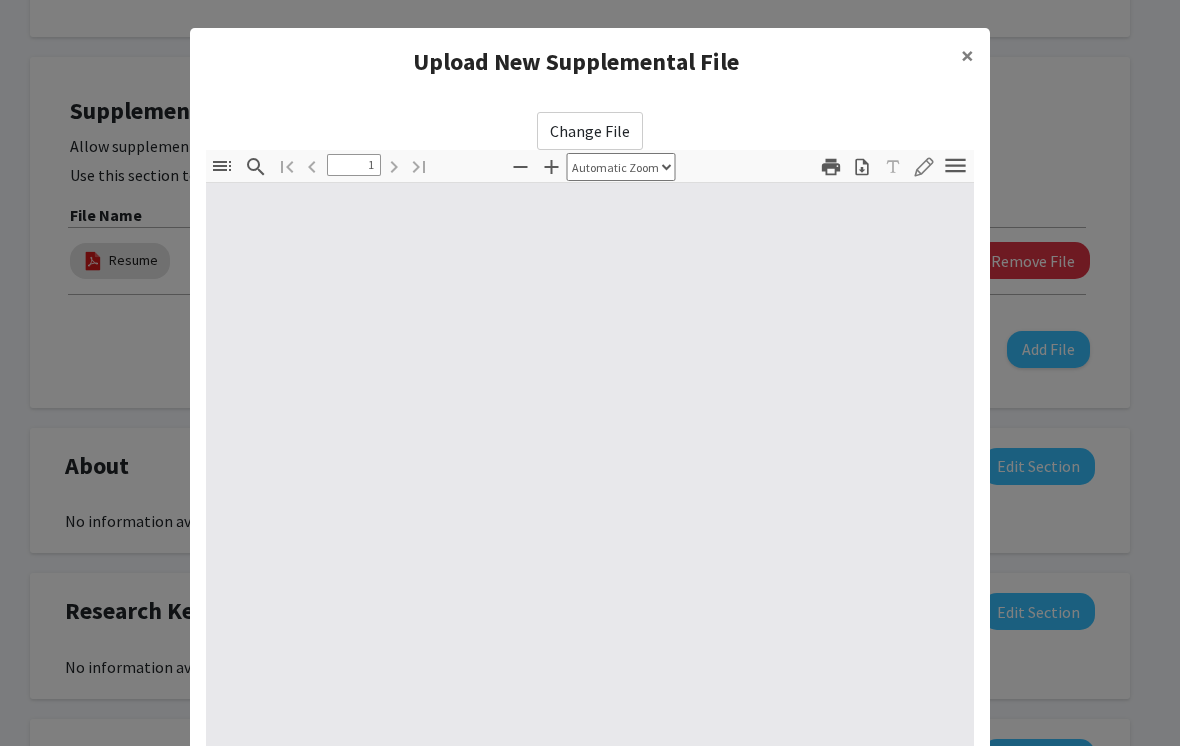 select on "auto" 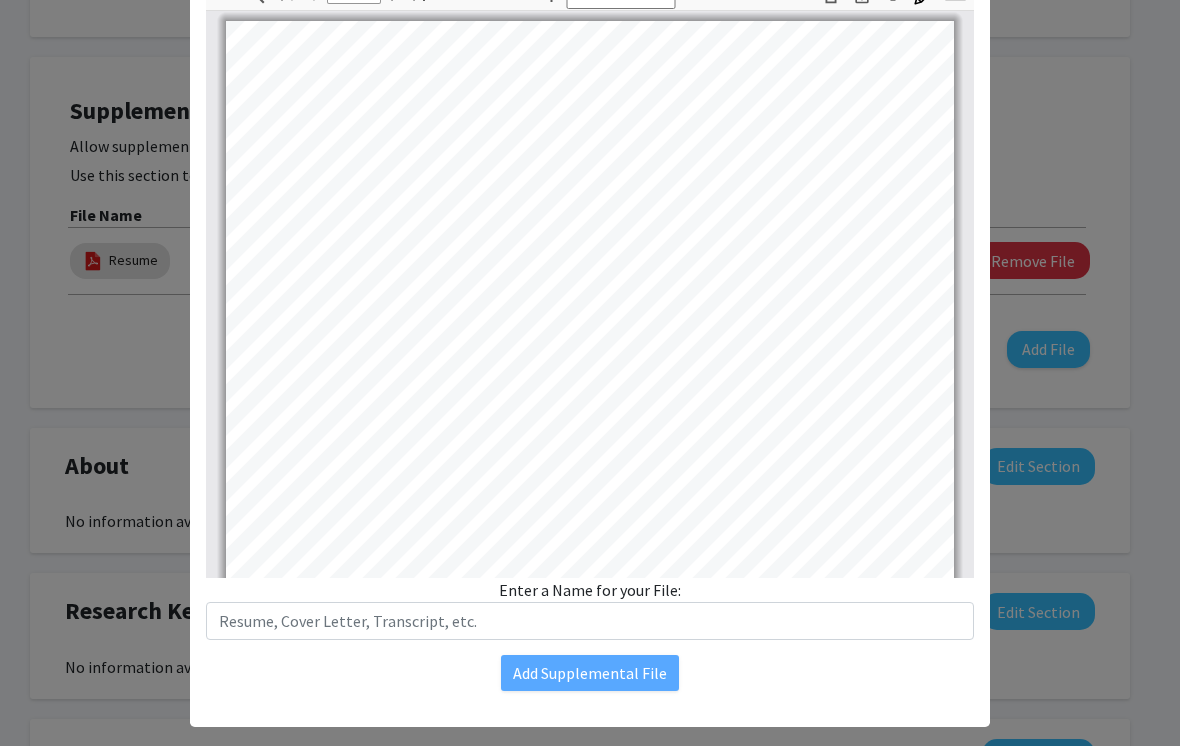 scroll, scrollTop: 170, scrollLeft: 0, axis: vertical 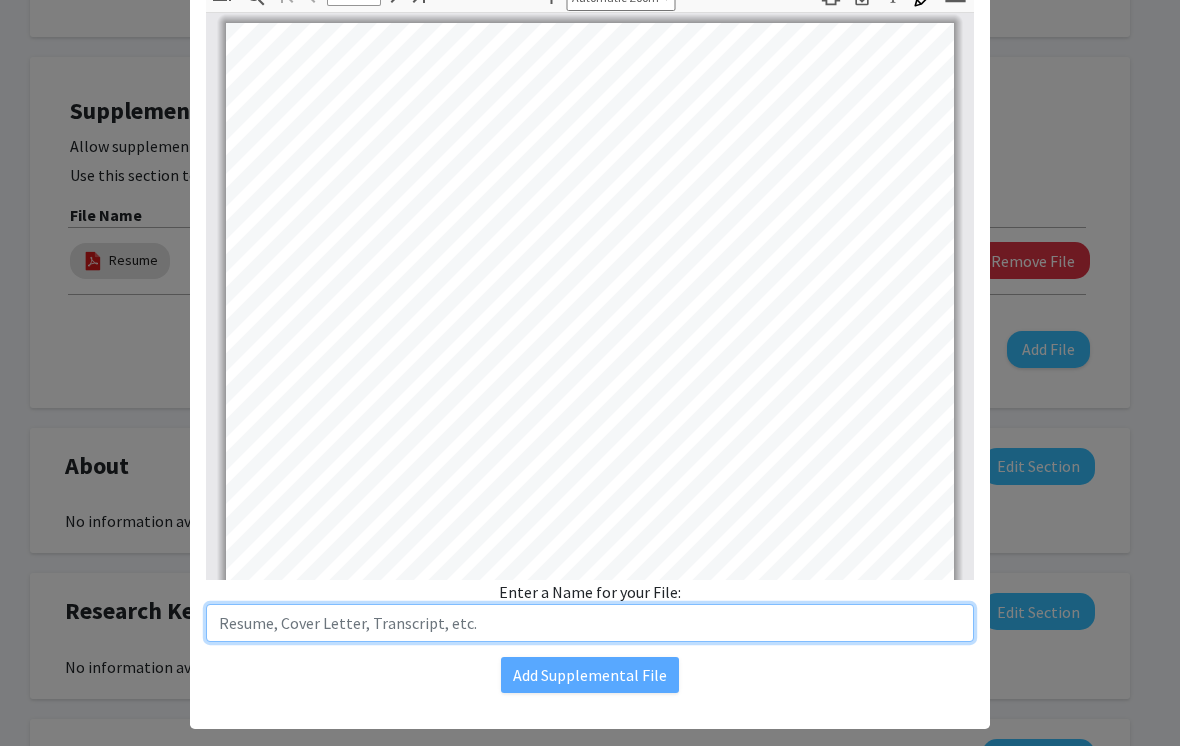 click at bounding box center (590, 623) 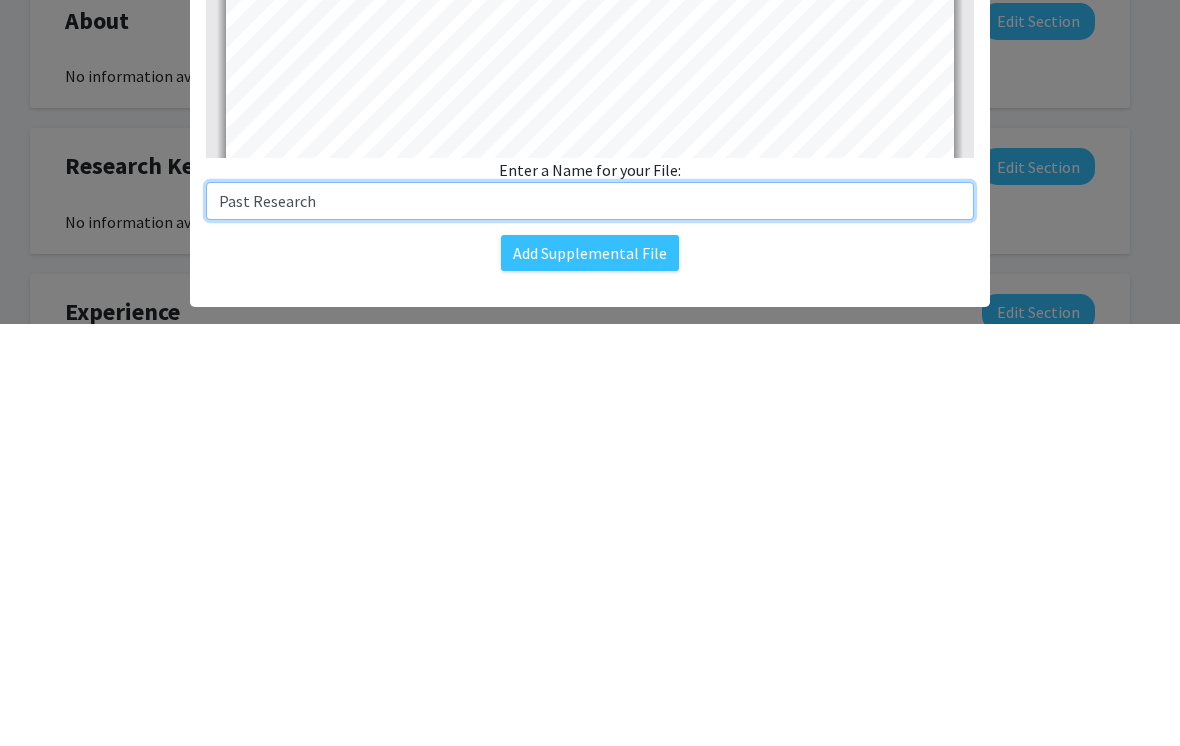 type on "Past Research" 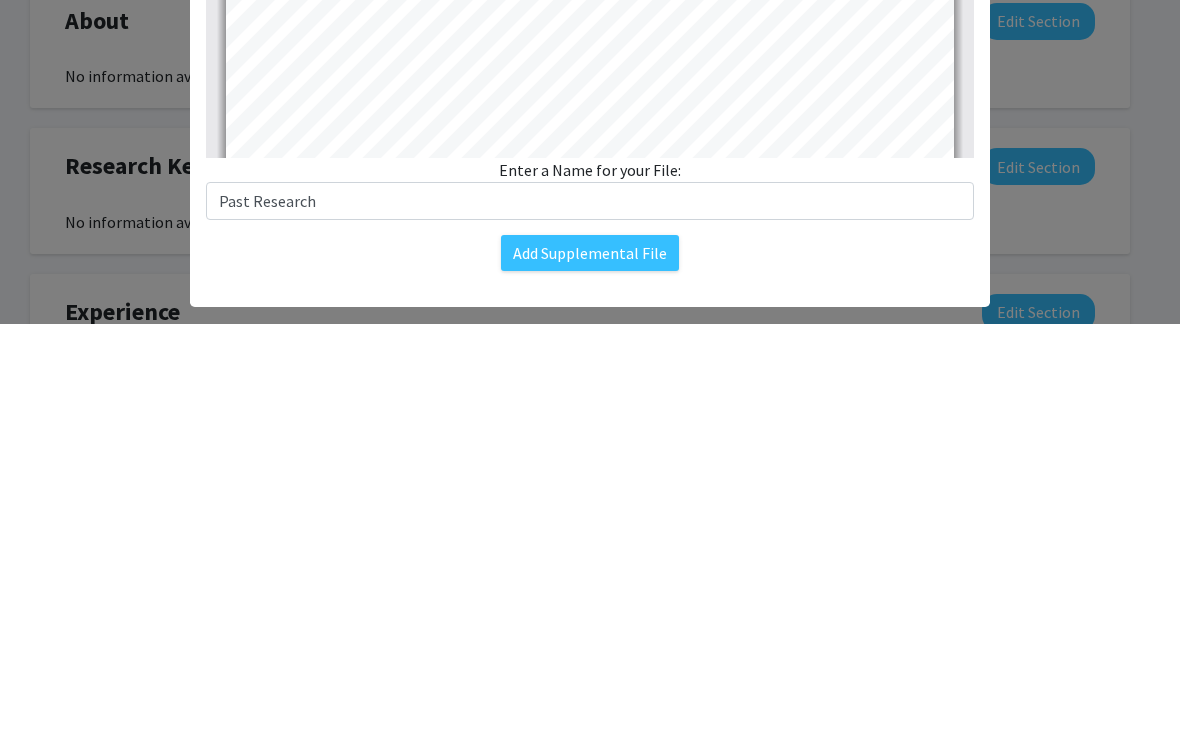 click on "Add Supplemental File" 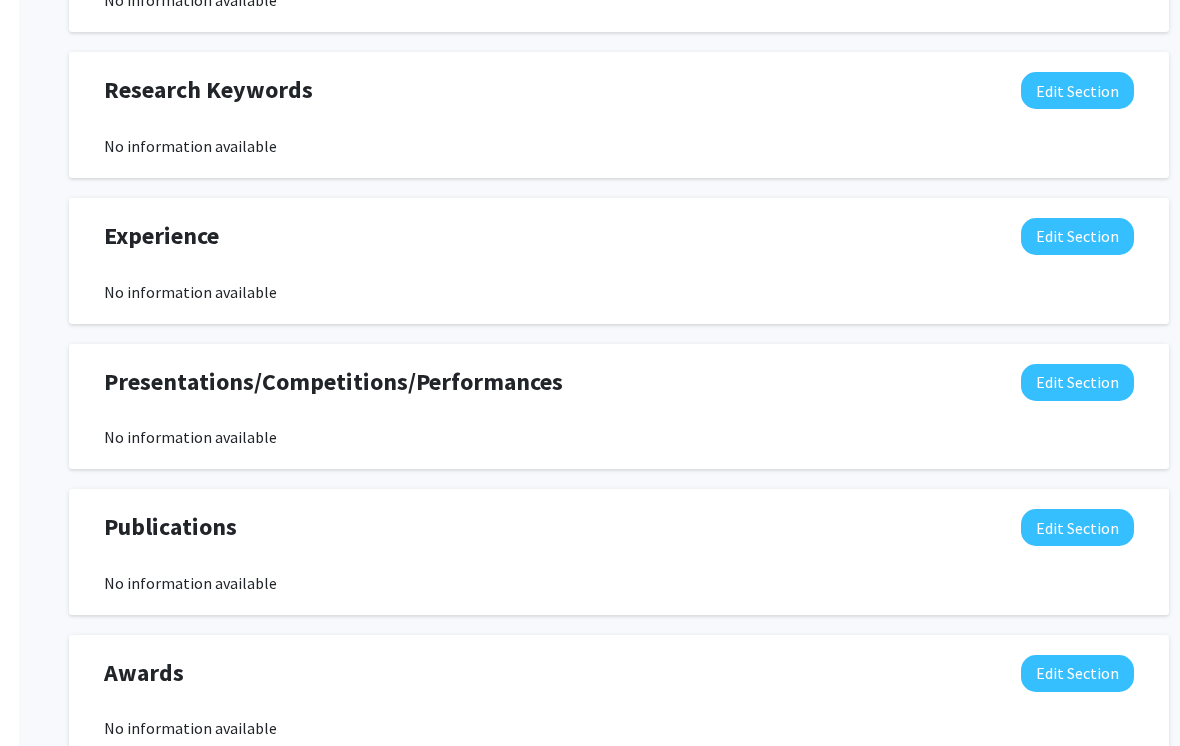 scroll, scrollTop: 1197, scrollLeft: 0, axis: vertical 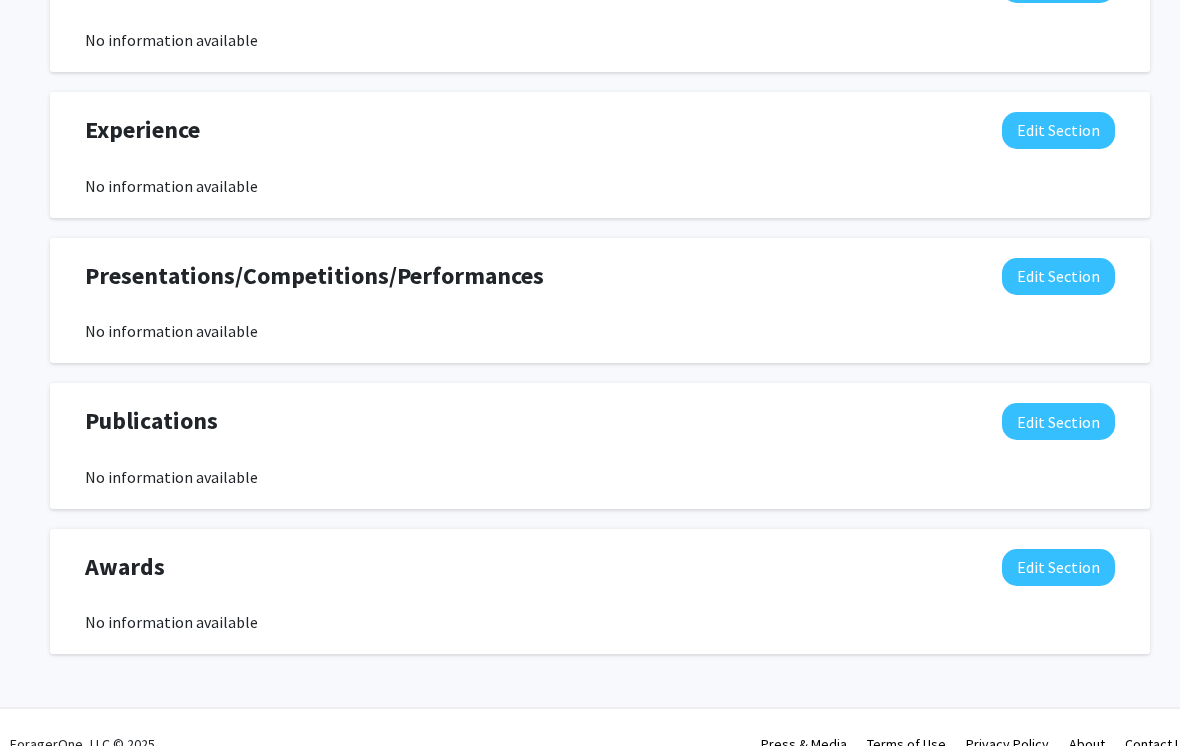 click on "Edit Section" 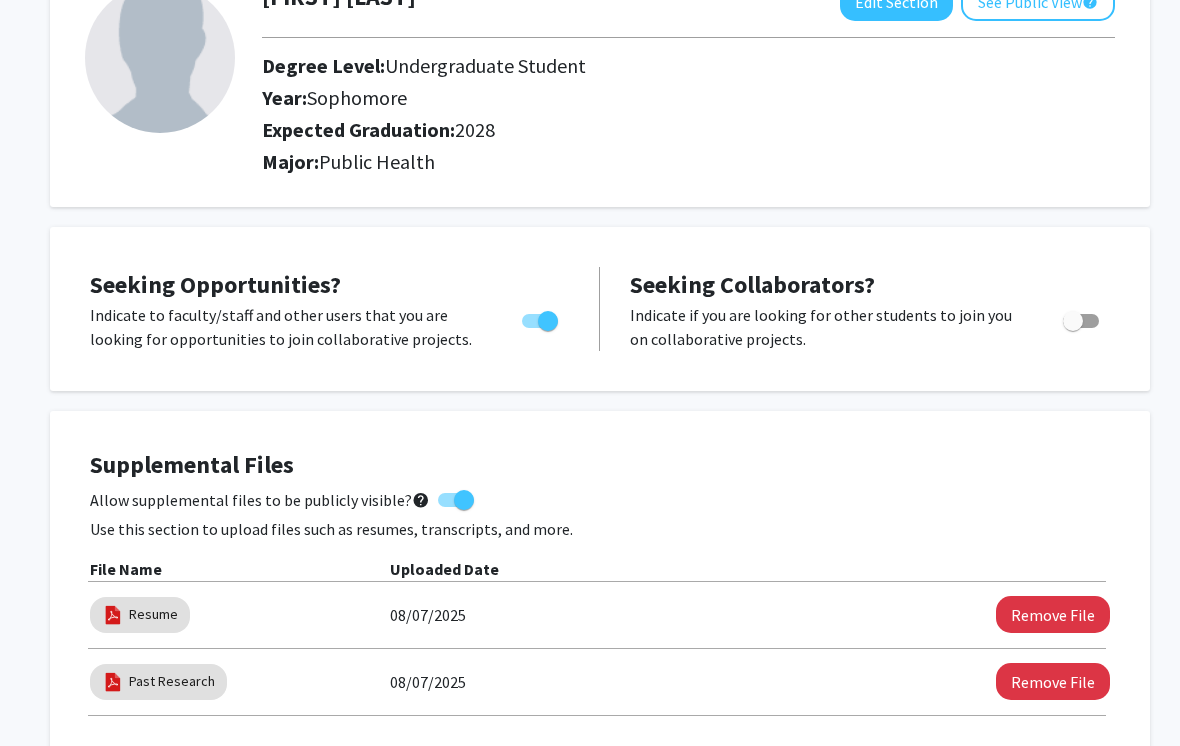 scroll, scrollTop: 0, scrollLeft: 0, axis: both 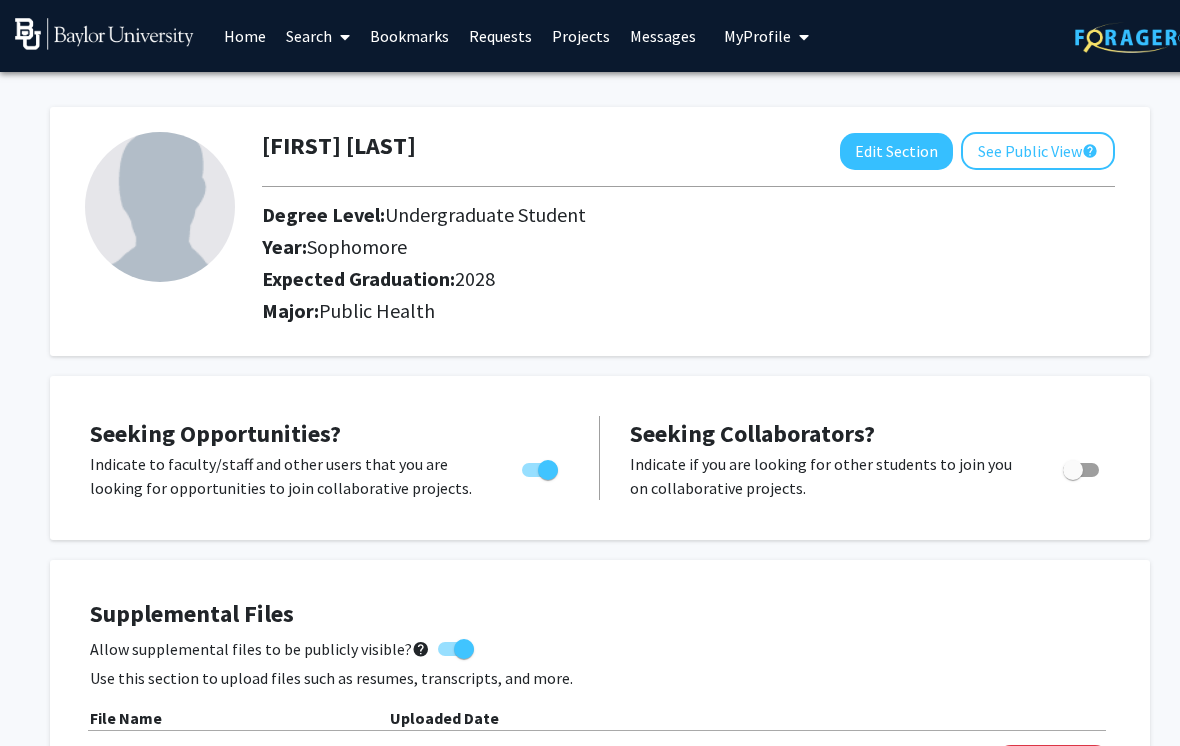 click at bounding box center (345, 37) 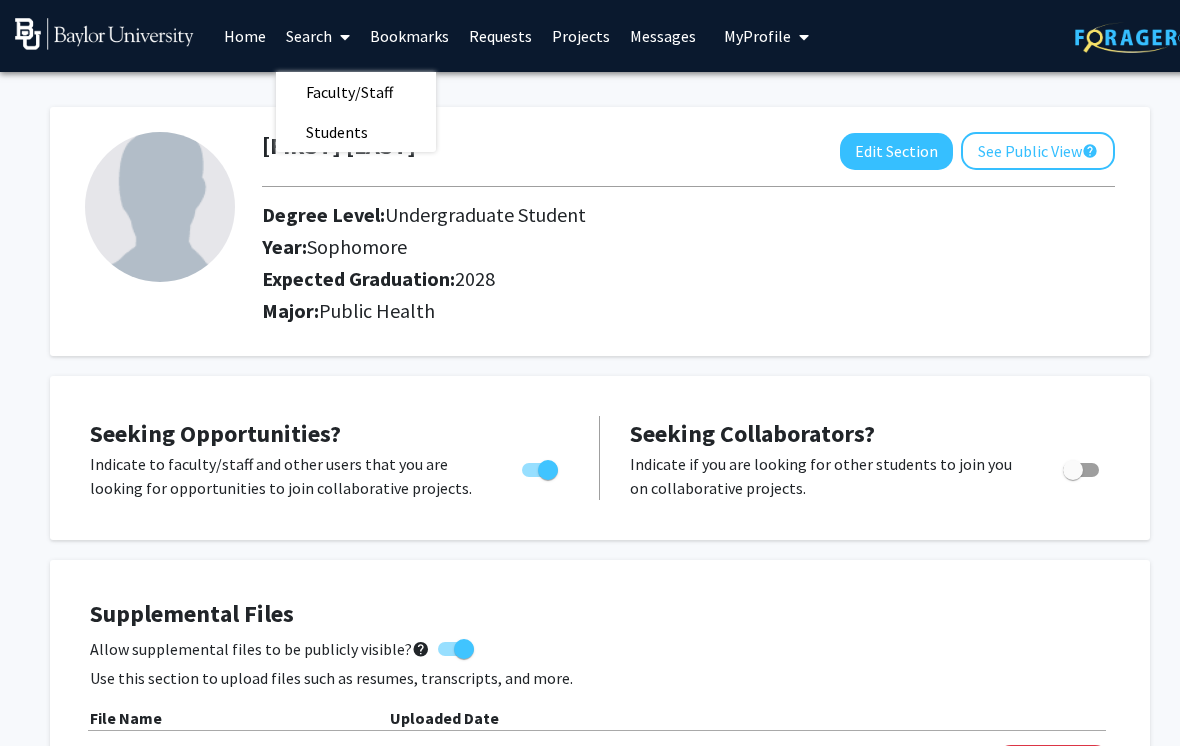 click on "Faculty/Staff" at bounding box center [349, 92] 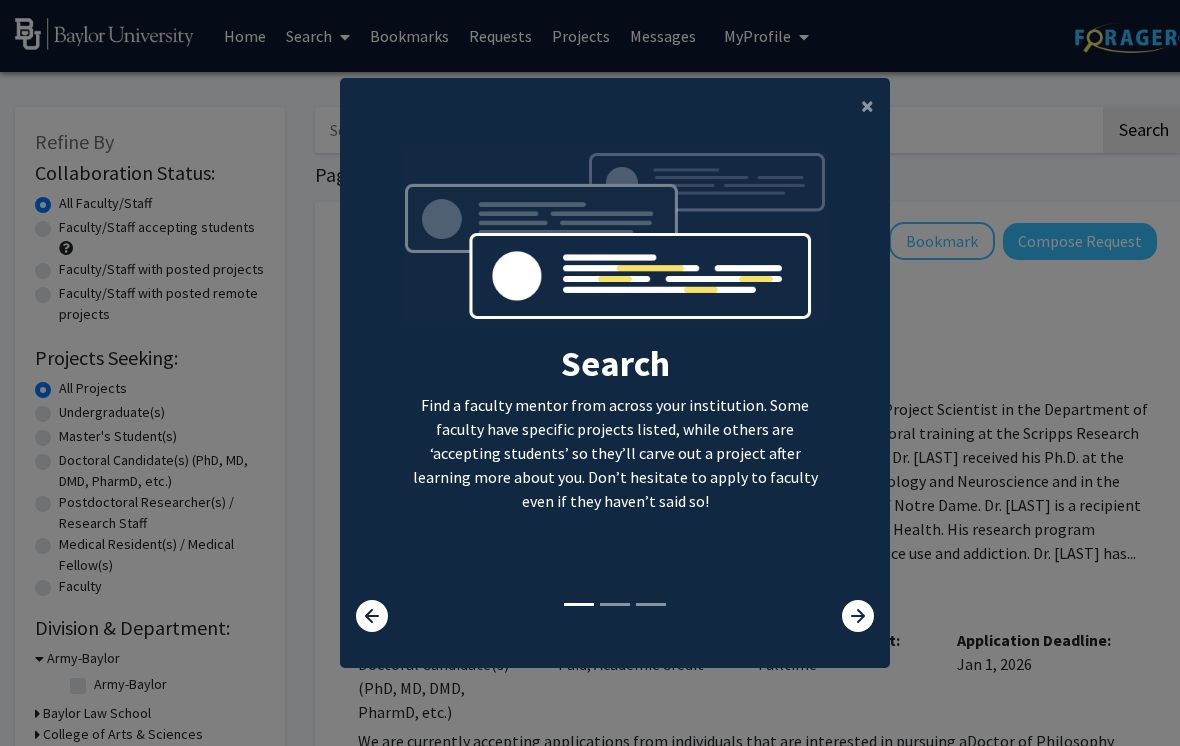 click on "×" 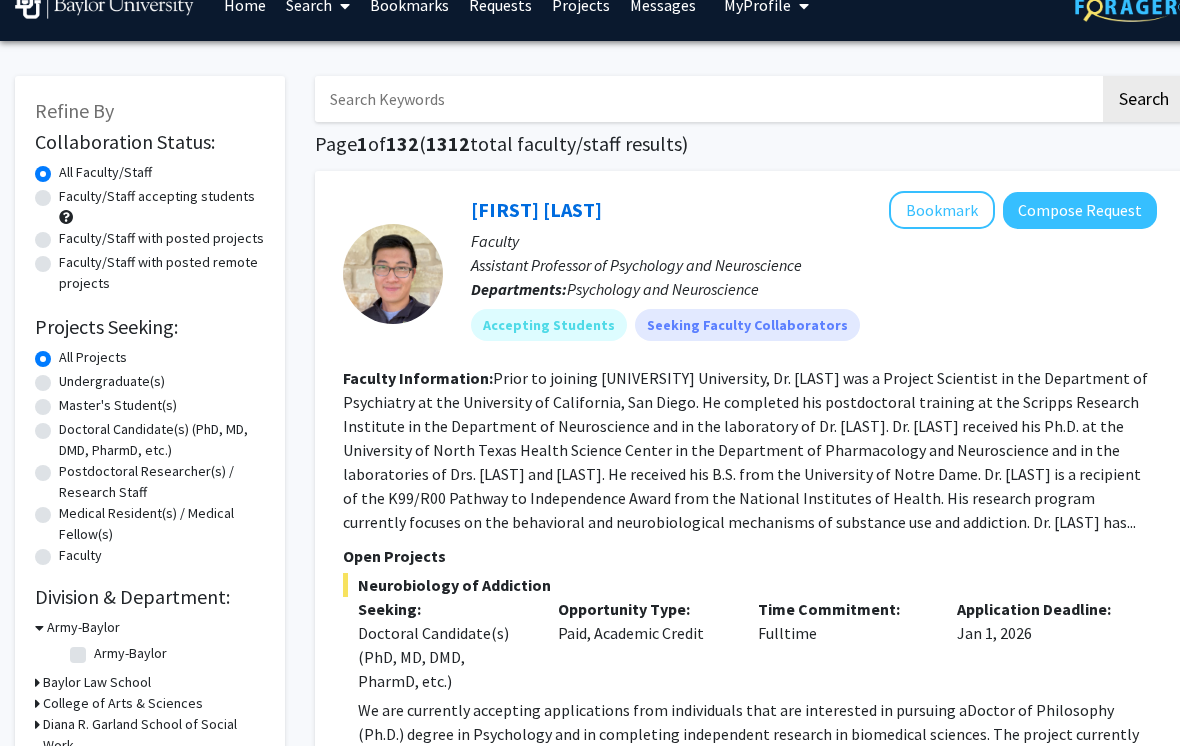 scroll, scrollTop: 31, scrollLeft: 0, axis: vertical 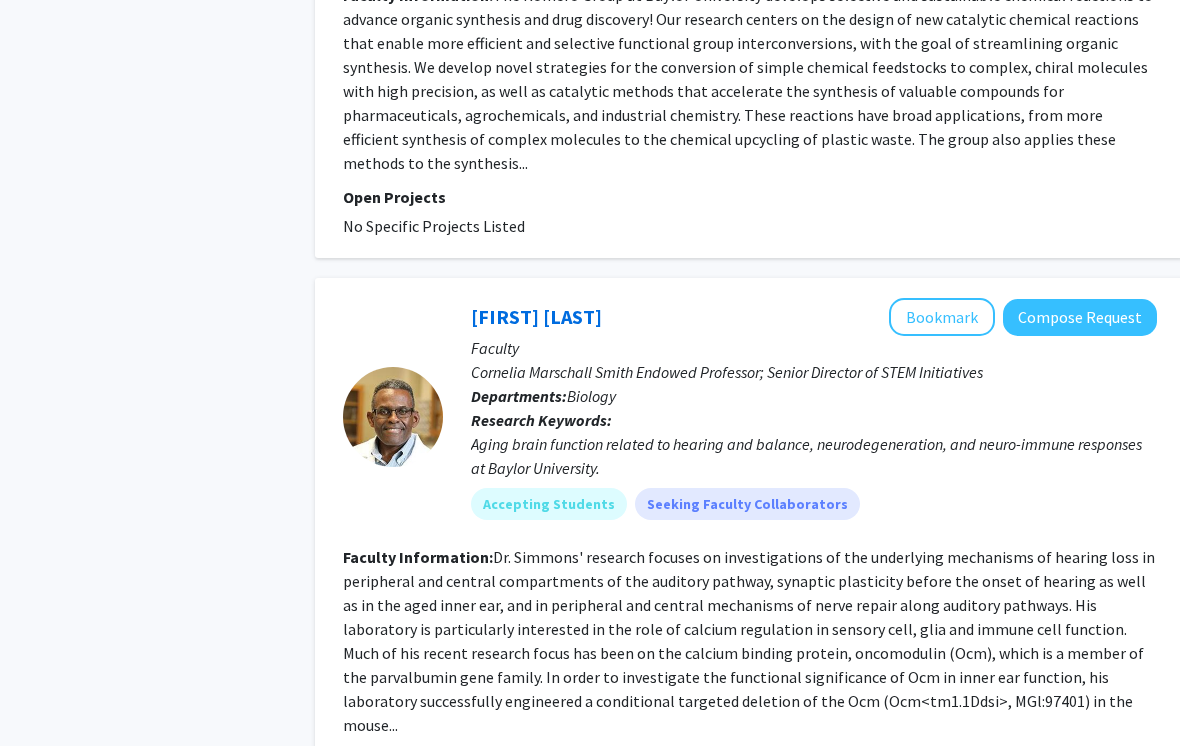 click on "Compose Request" 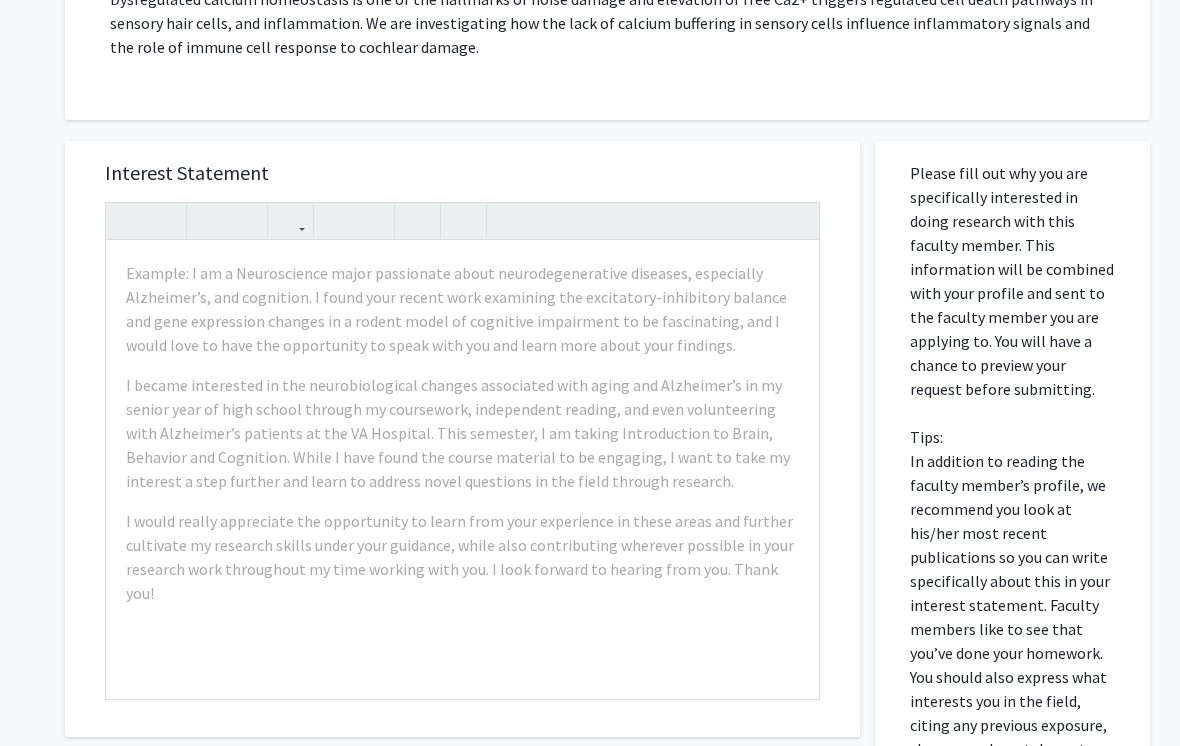 scroll, scrollTop: 955, scrollLeft: 0, axis: vertical 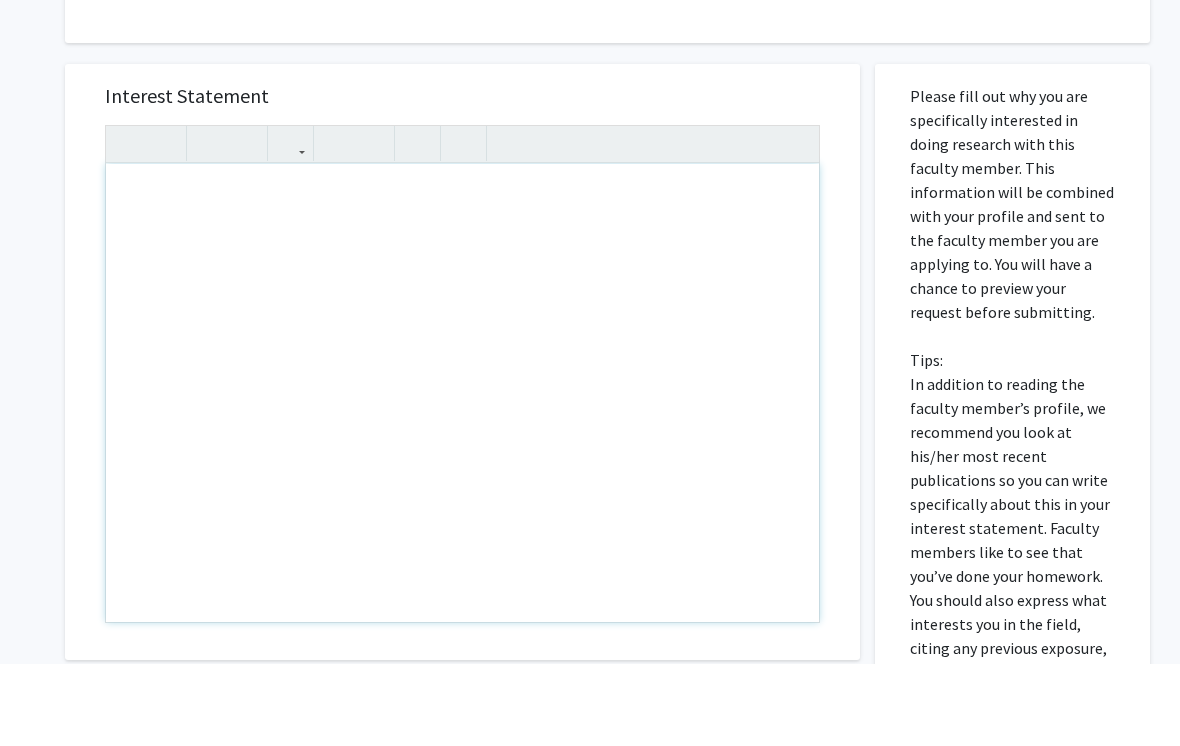 click at bounding box center [462, 475] 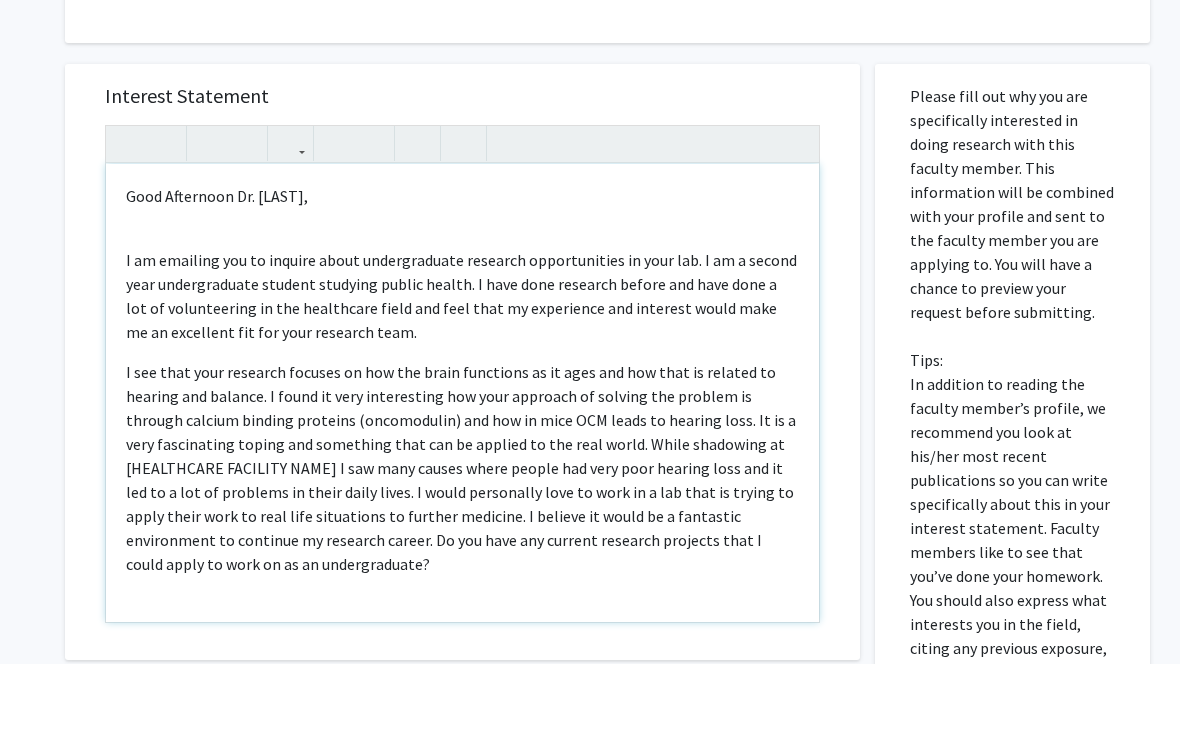 type on "Good Afternoon Dr. [LAST],
I am emailing you to inquire about undergraduate research opportunities in your lab. I am a second year undergraduate student studying public health. I have done research before and have done a lot of volunteering in the healthcare field and feel that my experience and interest would make me an excellent fit for your research team.
I see that your research focuses on how the brain functions as it ages and how that is related to hearing and balance.  I found it very interesting how your approach of solving the problem is through calcium binding proteins (oncomodulin) and how in mice OCM leads to hearing loss. It is a very fascinating toping and something that can be applied to the real world. While shadowing at [HEALTHCARE_PROVIDER] I saw many causes where people had very poor hearing loss and it led to a lot of problems in their daily lives. I would personally love to work in a lab that is trying to apply their work to real life situa..." 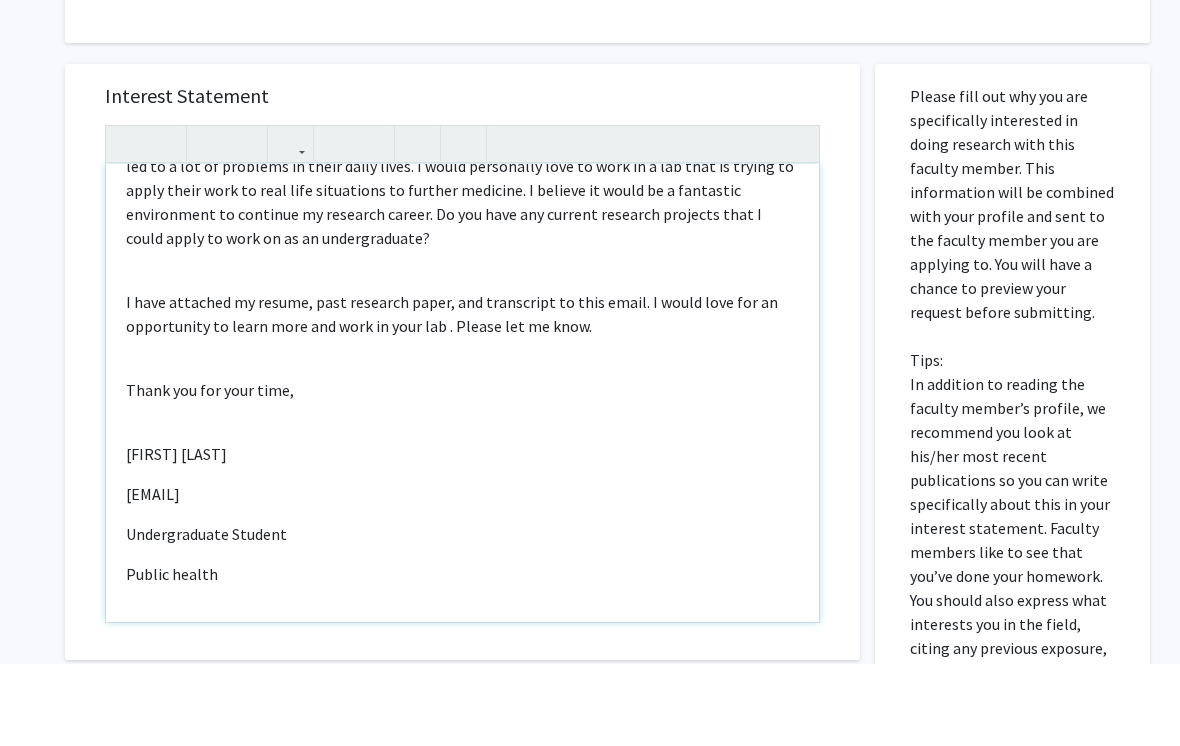 scroll, scrollTop: 326, scrollLeft: 0, axis: vertical 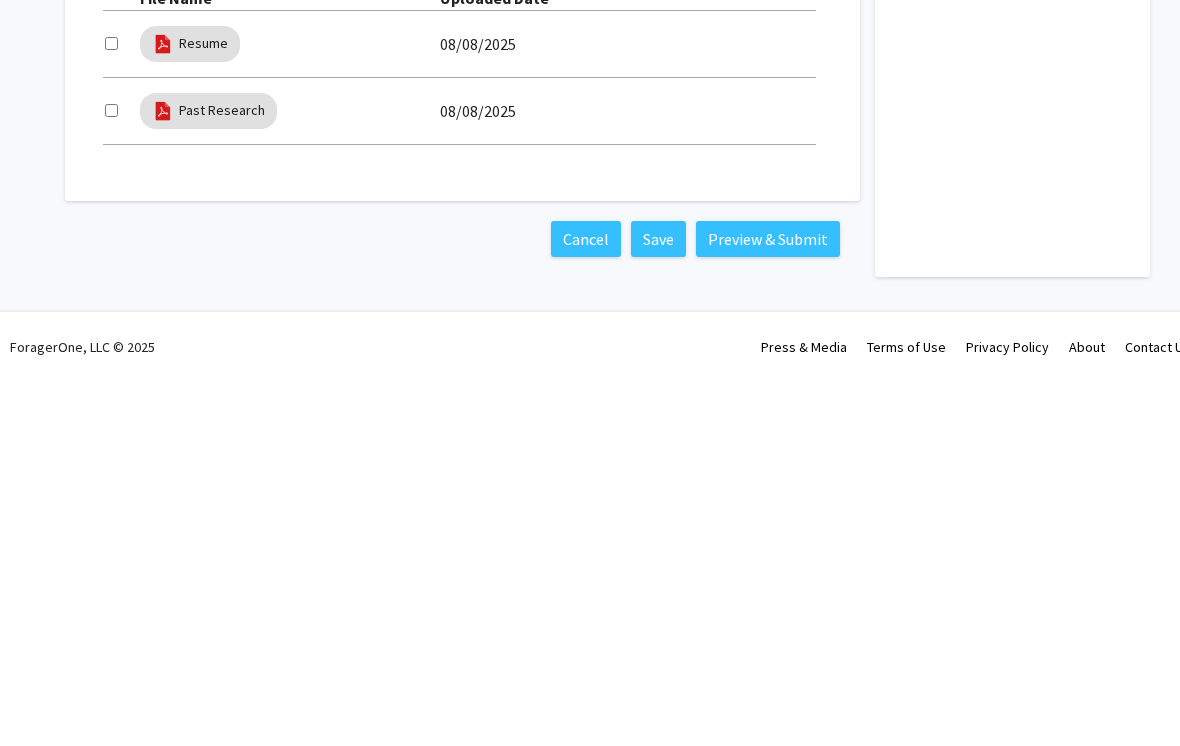 click on "Save" at bounding box center [658, 630] 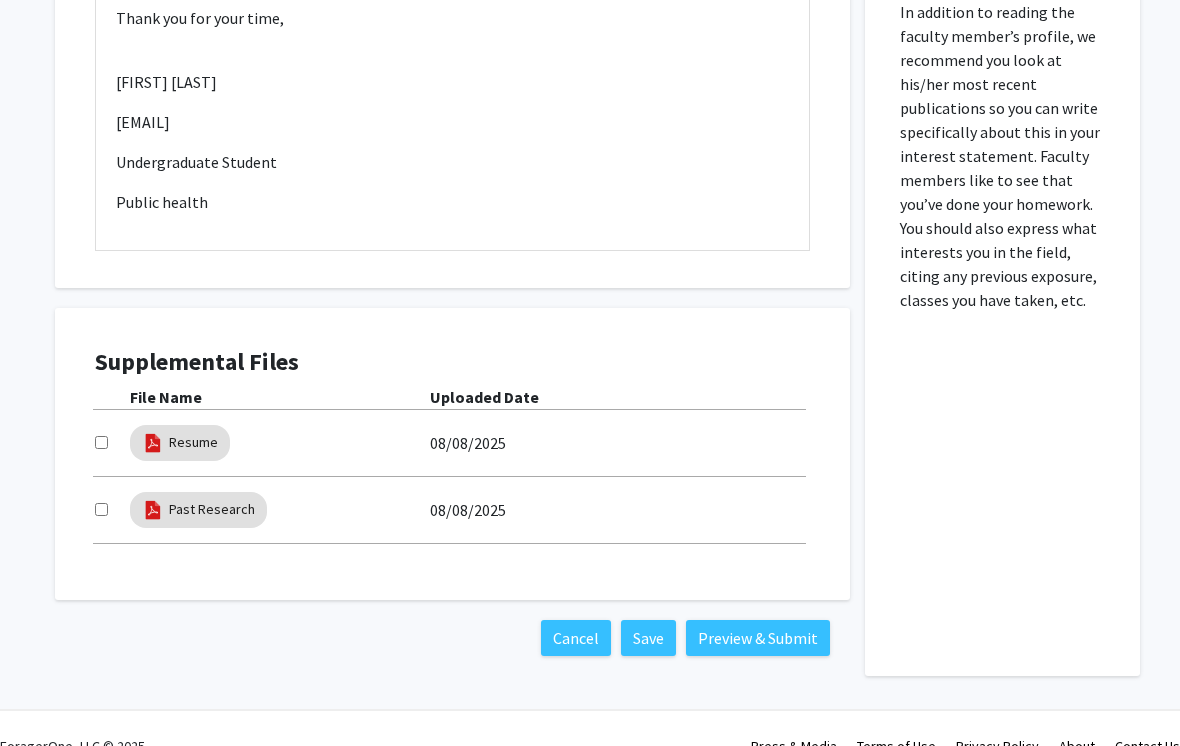 scroll, scrollTop: 1410, scrollLeft: 9, axis: both 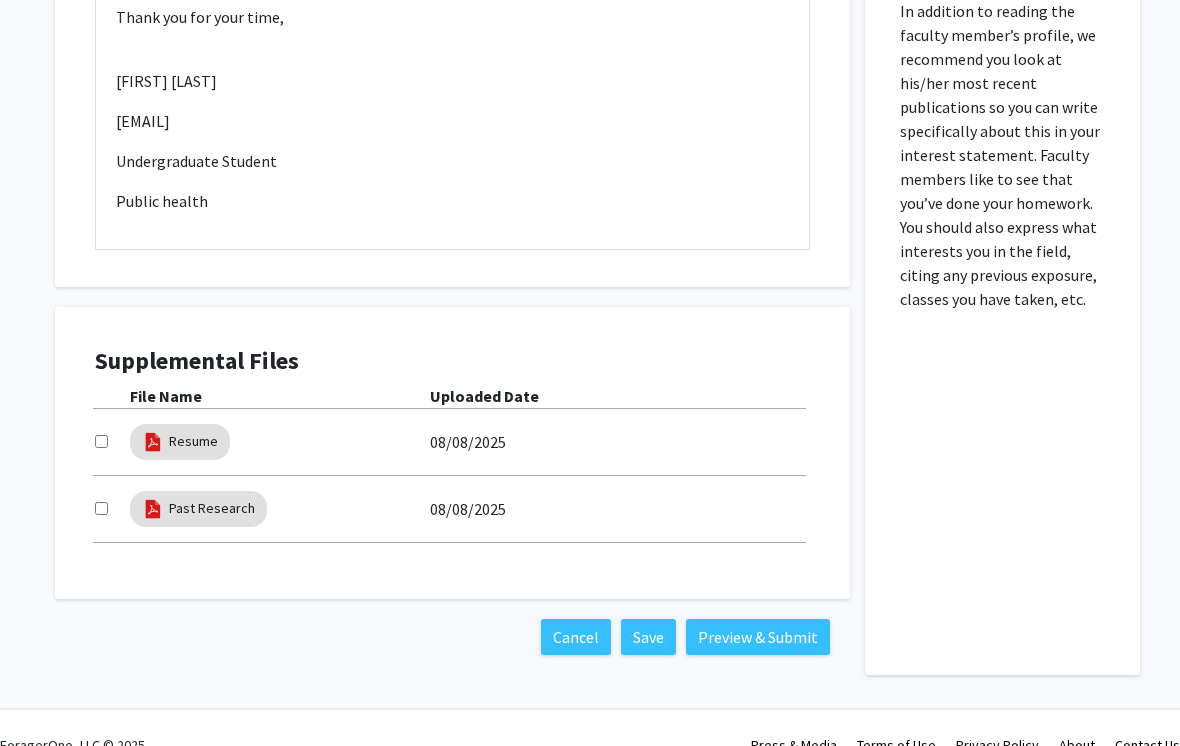 click on "Preview & Submit" at bounding box center [759, 637] 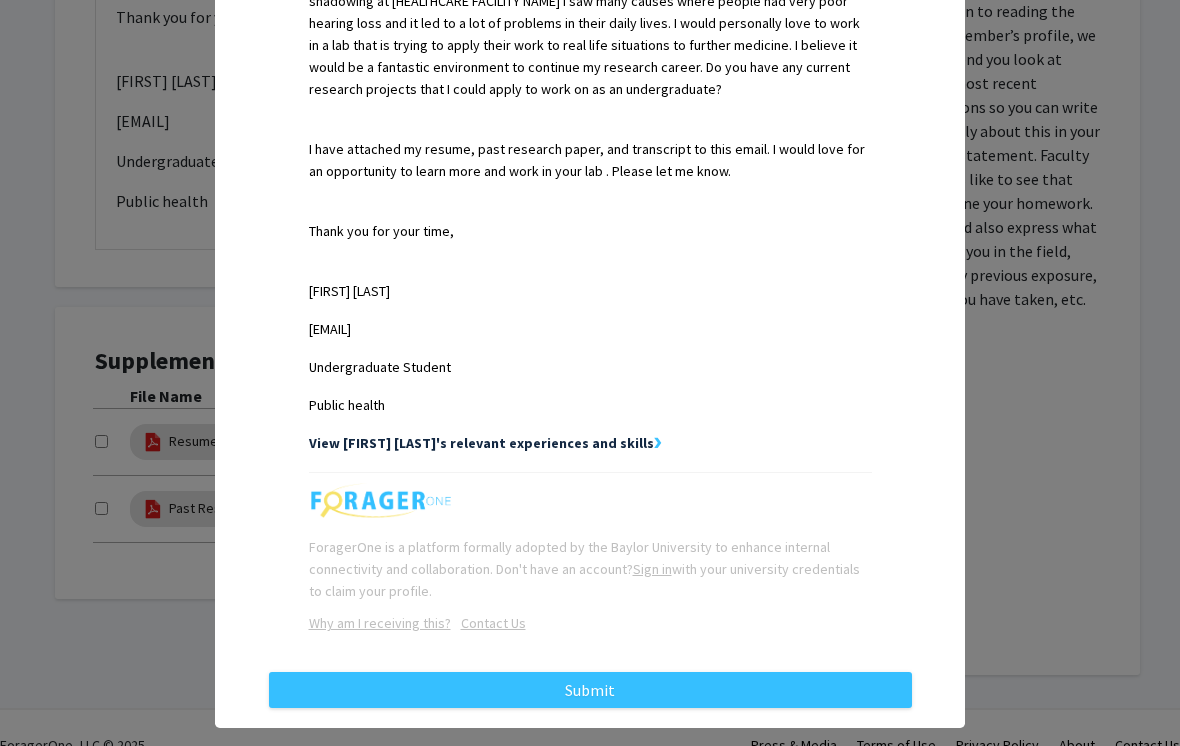 scroll, scrollTop: 808, scrollLeft: 0, axis: vertical 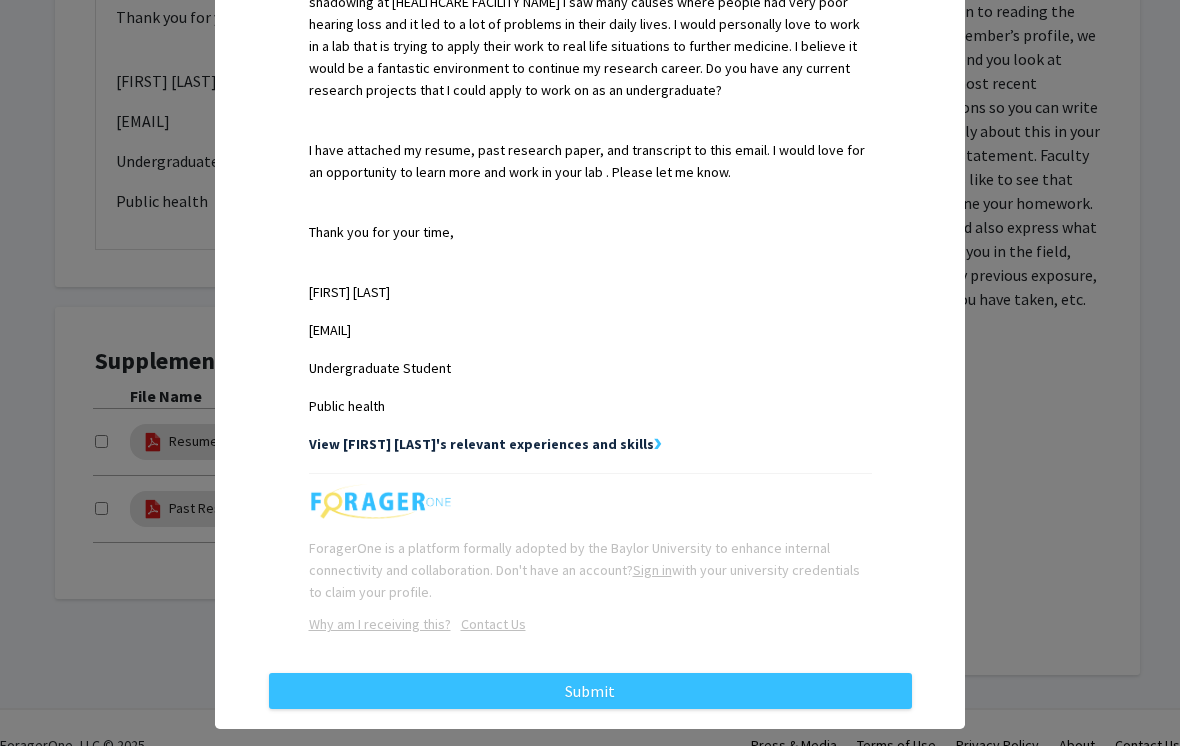 click on "Submit" at bounding box center (590, 691) 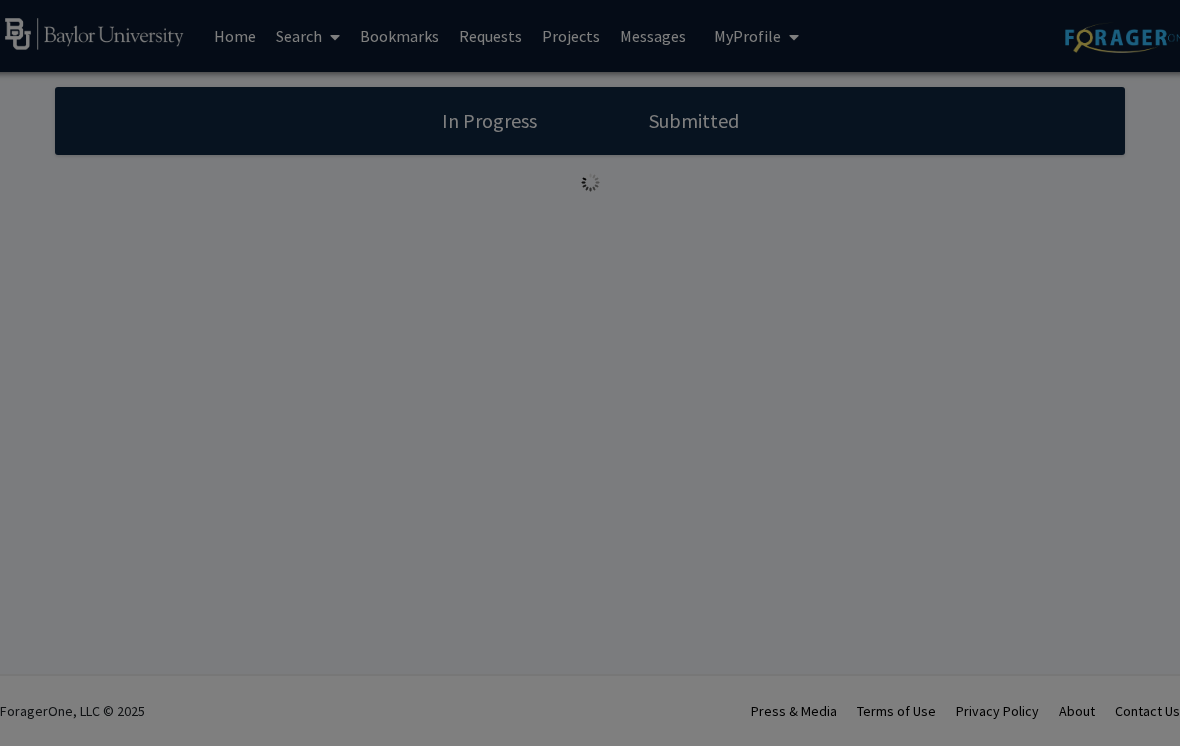 scroll, scrollTop: 0, scrollLeft: 0, axis: both 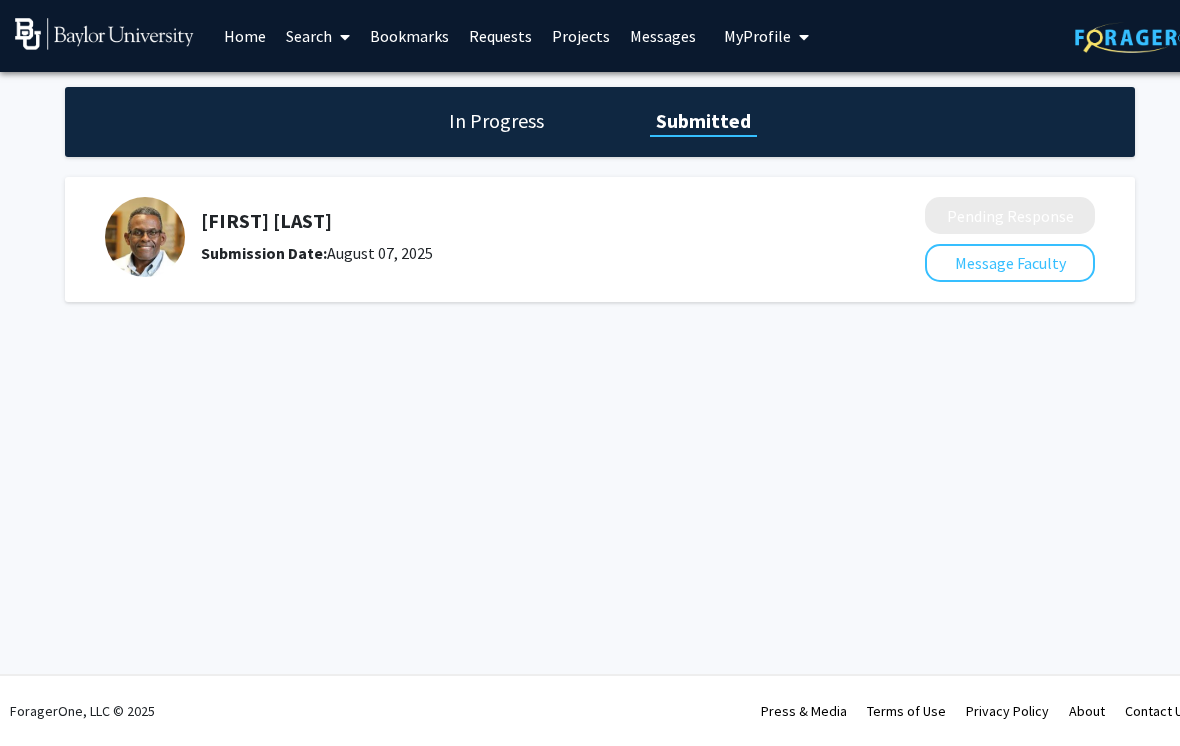 click on "Requests" at bounding box center [500, 36] 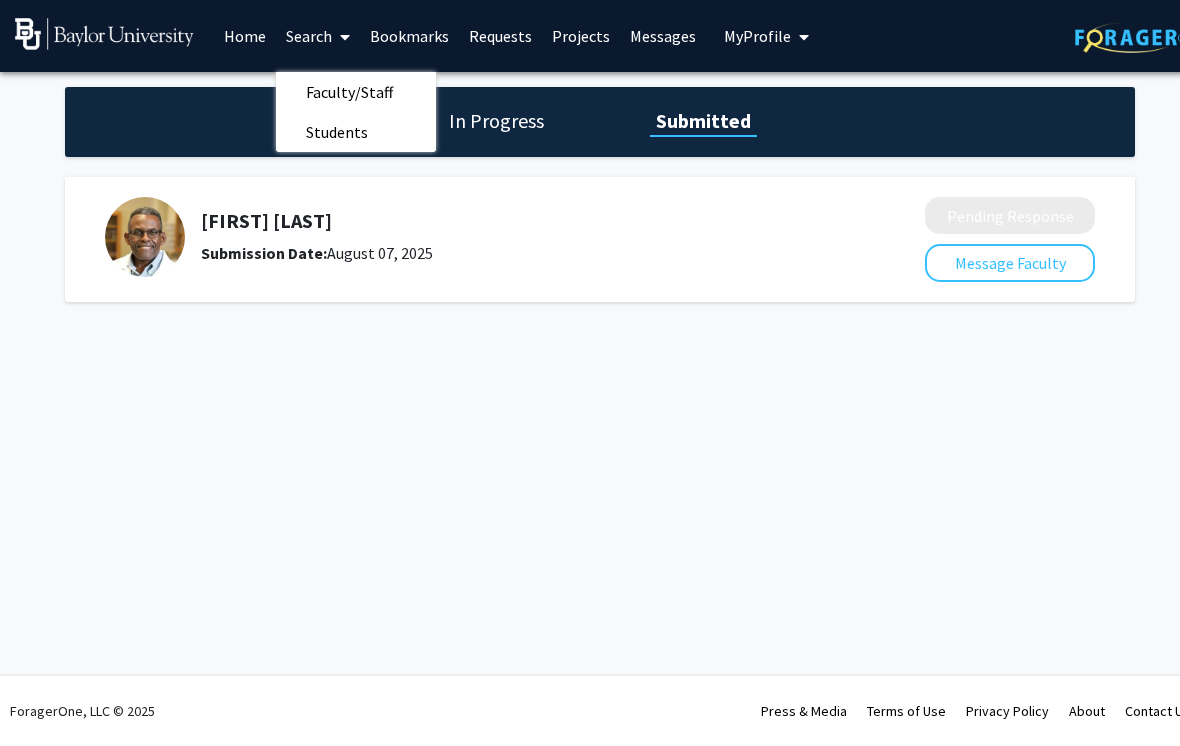click on "Faculty/Staff" at bounding box center (349, 92) 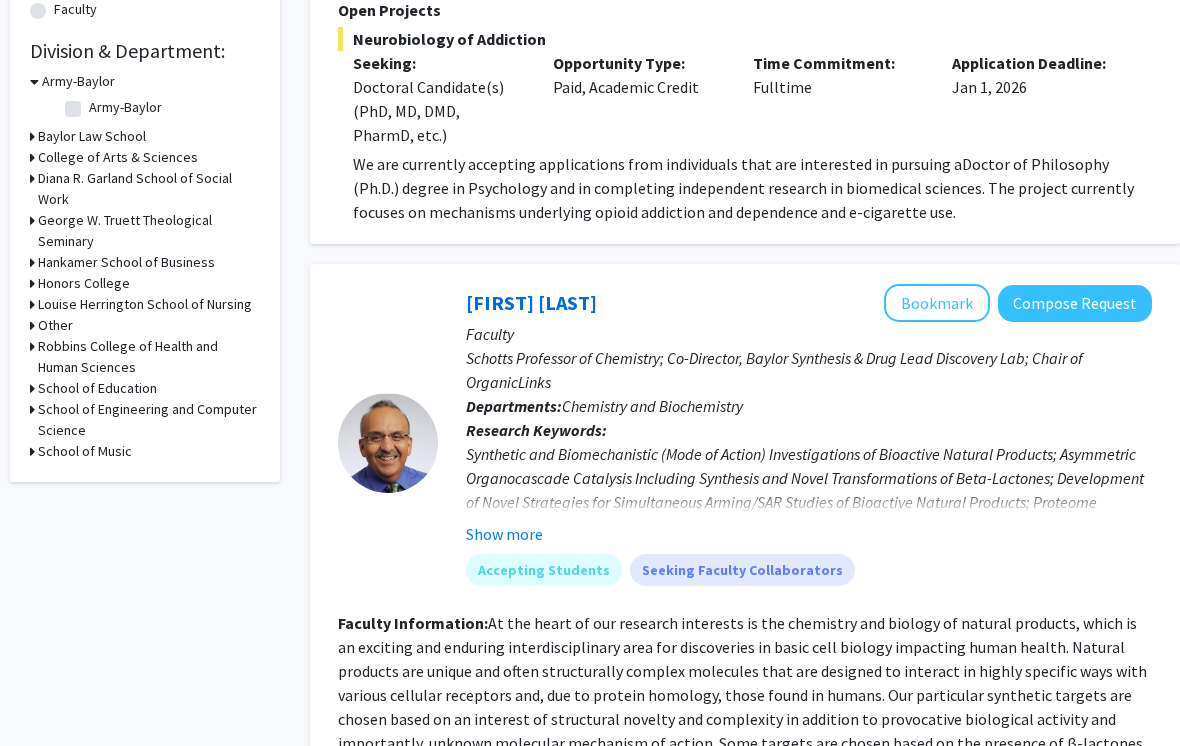 scroll, scrollTop: 0, scrollLeft: 4, axis: horizontal 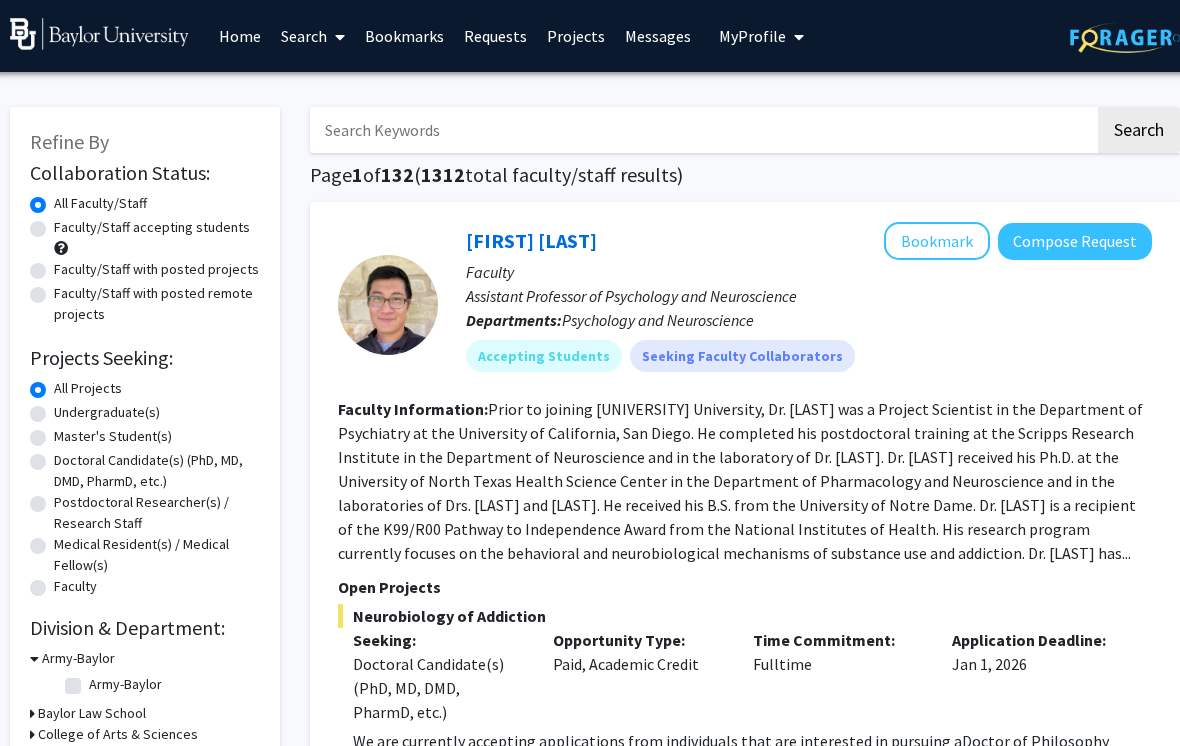 click on "Faculty/Staff accepting students" 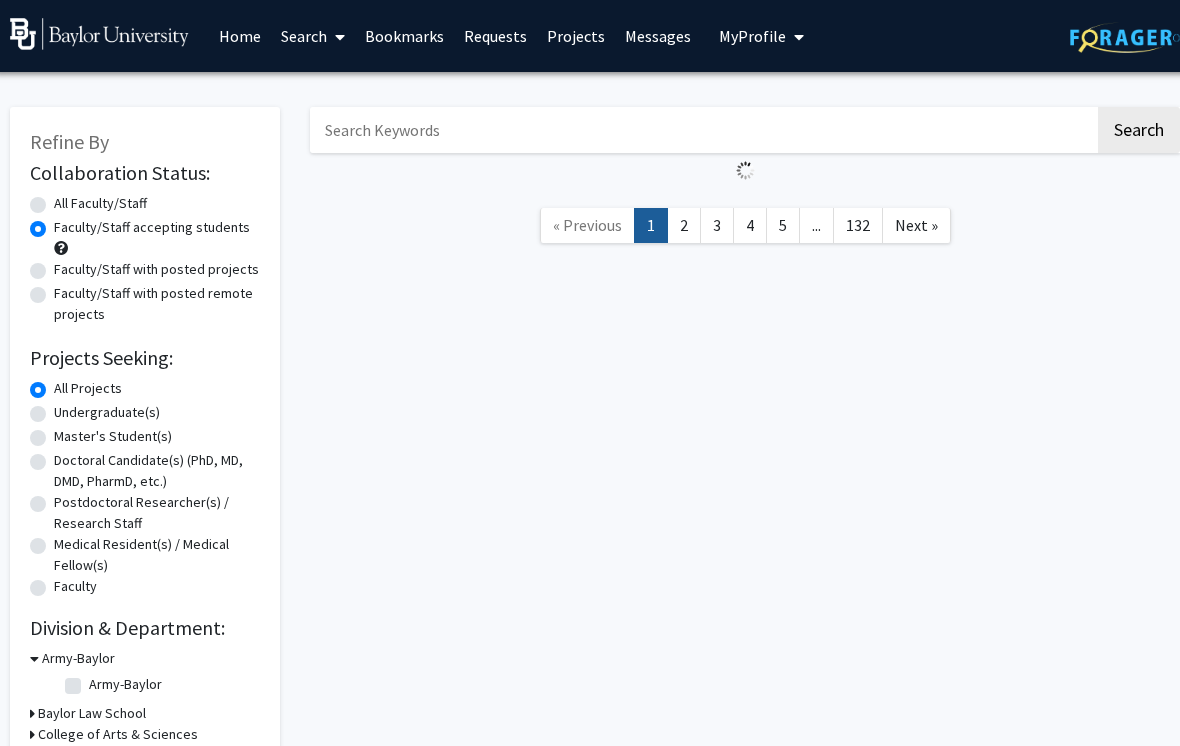scroll, scrollTop: 0, scrollLeft: 0, axis: both 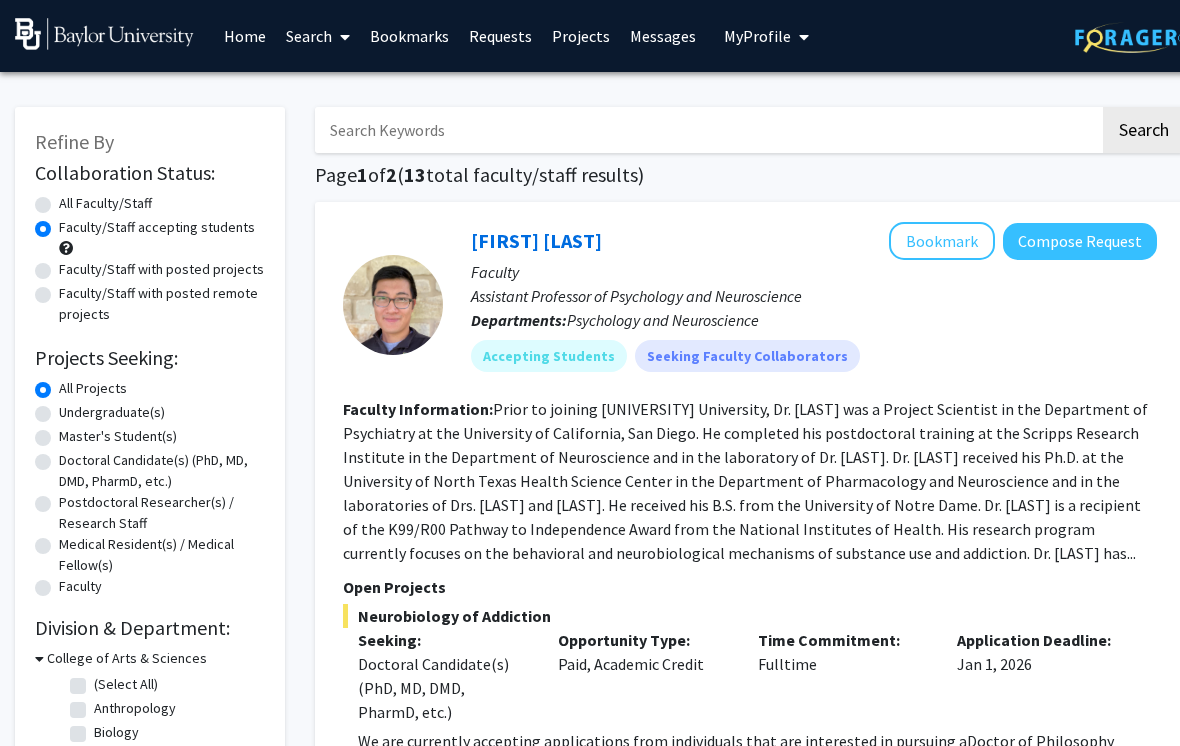 click on "Undergraduate(s)" 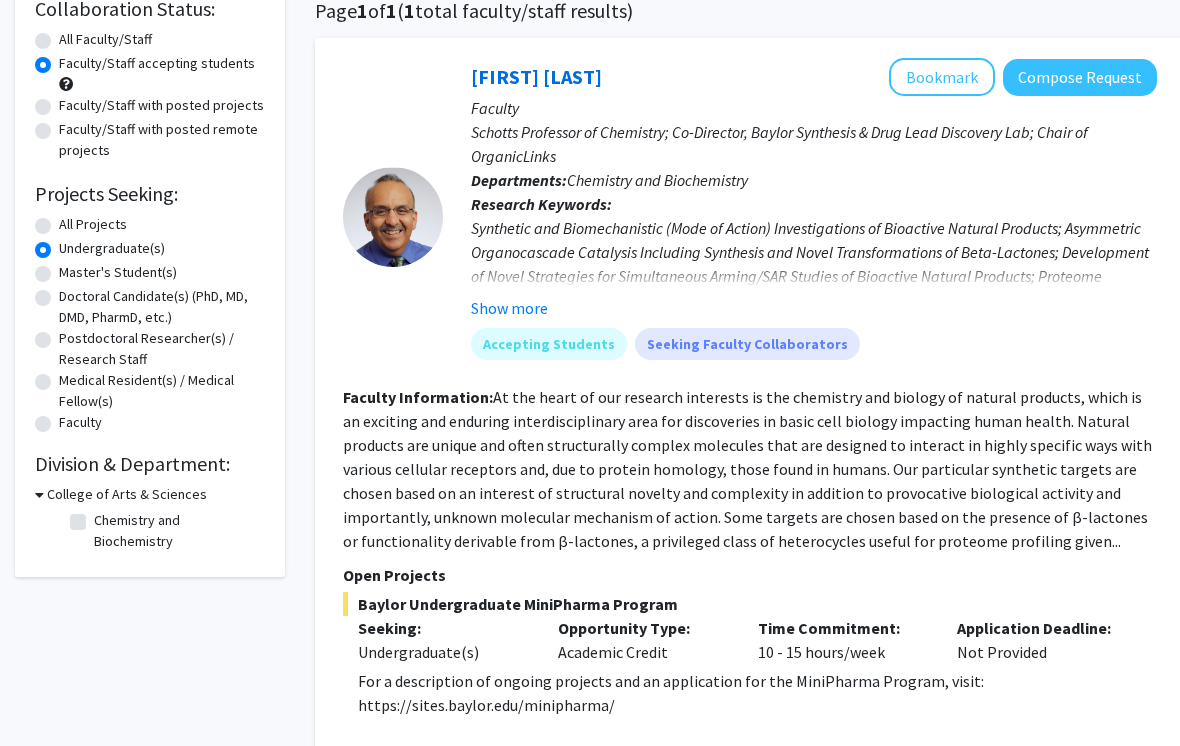 scroll, scrollTop: 34, scrollLeft: 0, axis: vertical 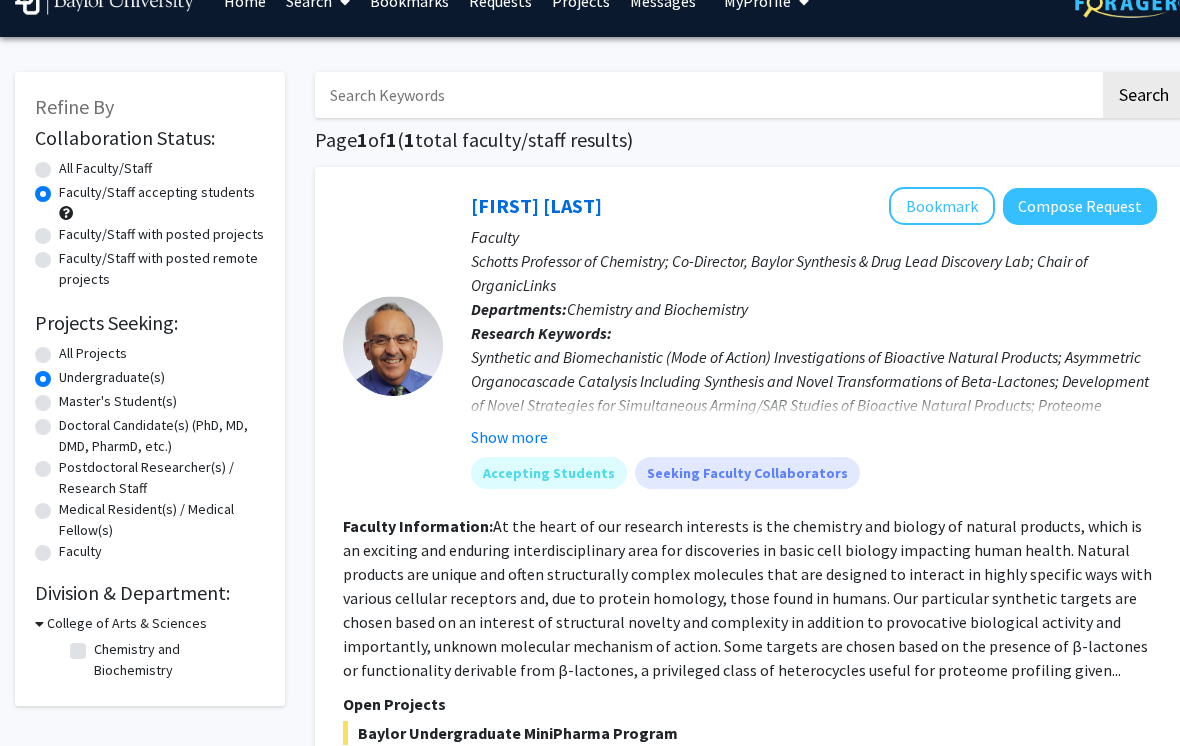 click on "Collaboration Status: Collaboration Status  All Faculty/Staff    Collaboration Status  Faculty/Staff accepting students    Collaboration Status  Faculty/Staff with posted projects    Collaboration Status  Faculty/Staff with posted remote projects    Projects Seeking: Projects Seeking Level  All Projects    Projects Seeking Level  Undergraduate(s)    Projects Seeking Level  Master's Student(s)    Projects Seeking Level  Doctoral Candidate(s) (PhD, MD, DMD, PharmD, etc.)    Projects Seeking Level  Postdoctoral Researcher(s) / Research Staff    Projects Seeking Level  Medical Resident(s) / Medical Fellow(s)    Projects Seeking Level  Faculty" 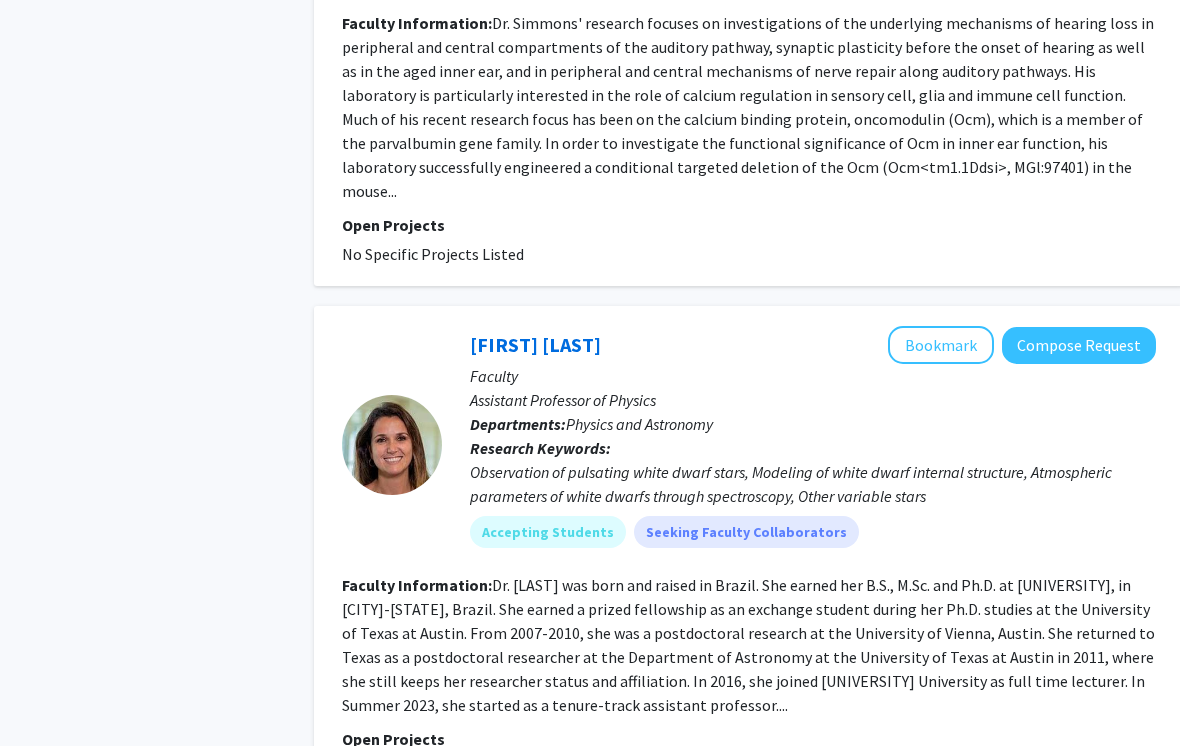 scroll, scrollTop: 4529, scrollLeft: 0, axis: vertical 